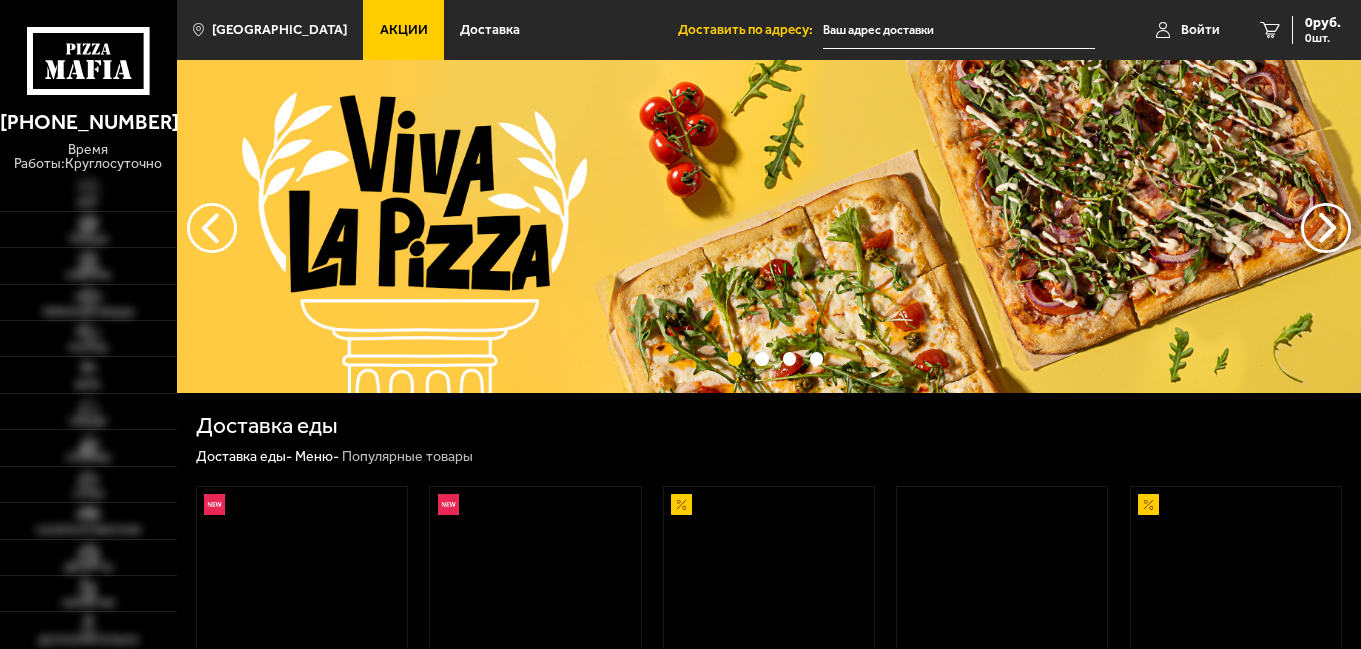 scroll, scrollTop: 0, scrollLeft: 0, axis: both 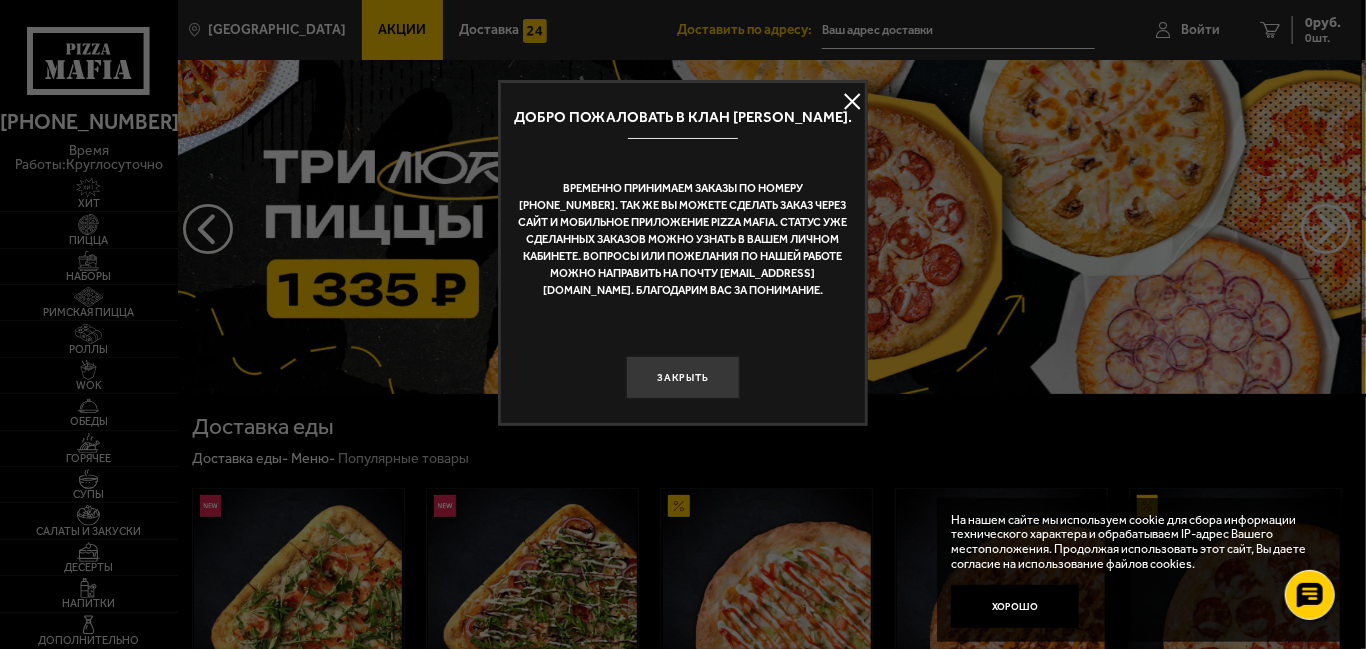 click on "Закрыть" at bounding box center [683, 363] 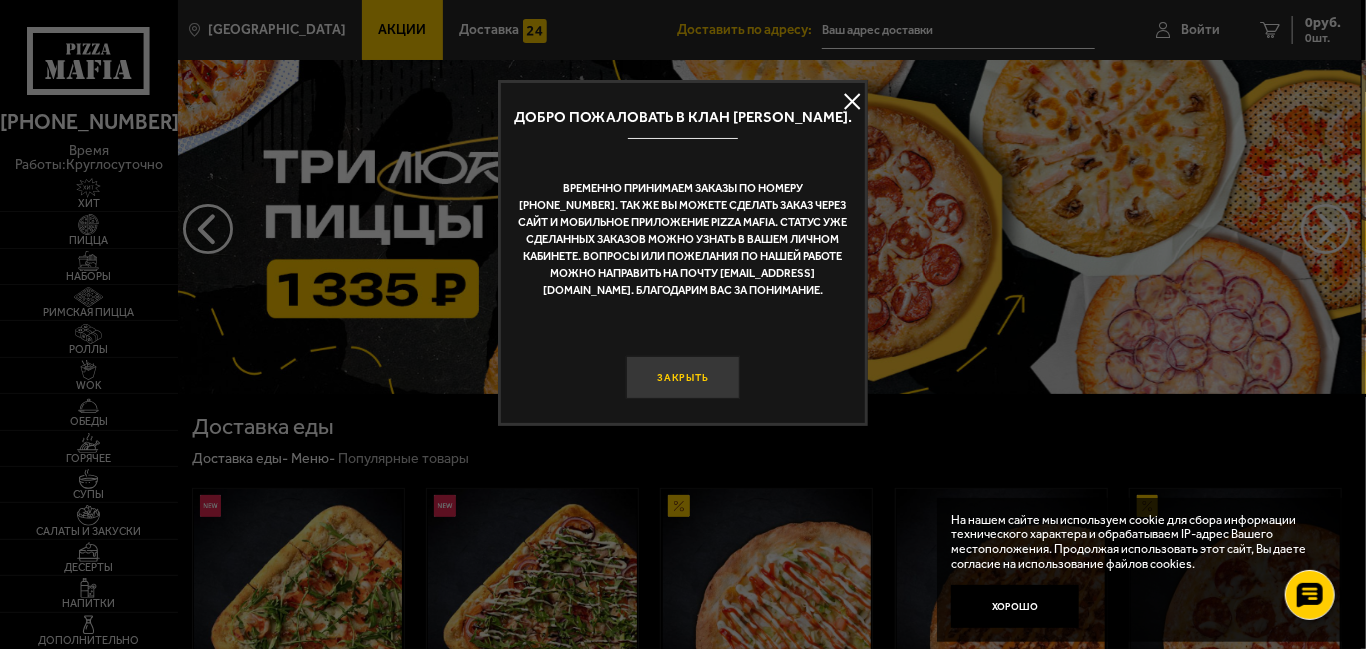 click on "Закрыть" at bounding box center [683, 377] 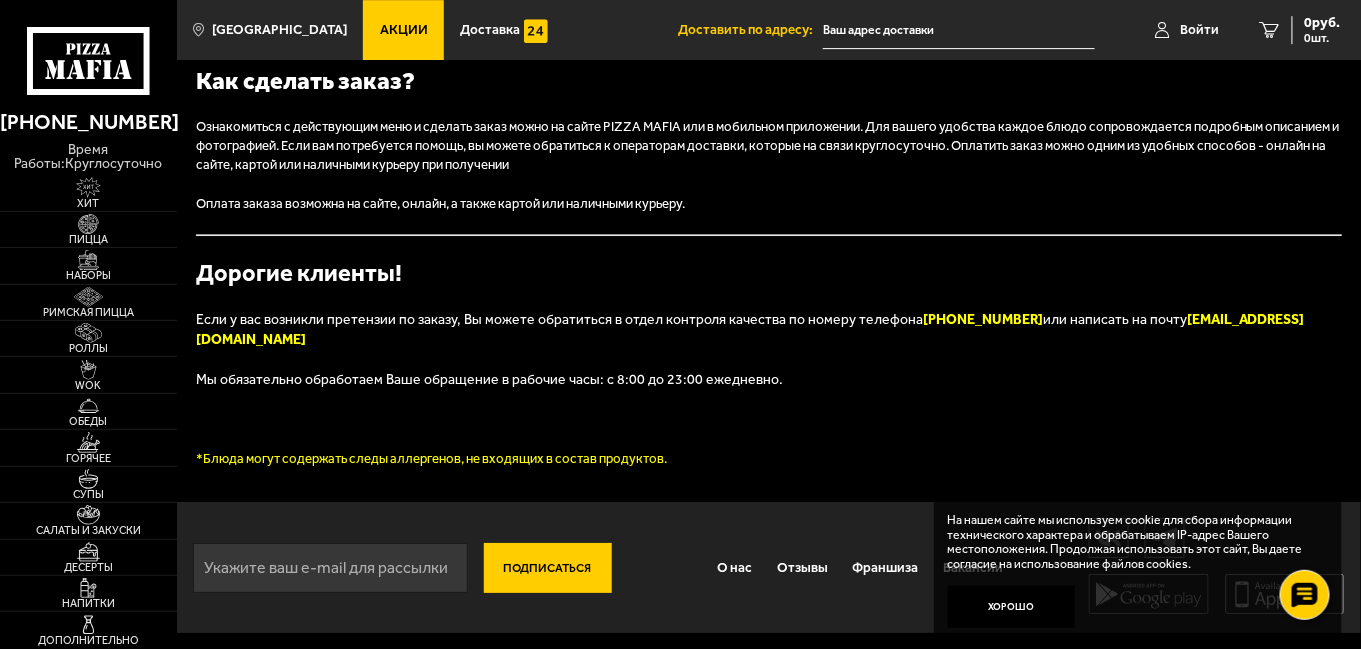 scroll, scrollTop: 2114, scrollLeft: 0, axis: vertical 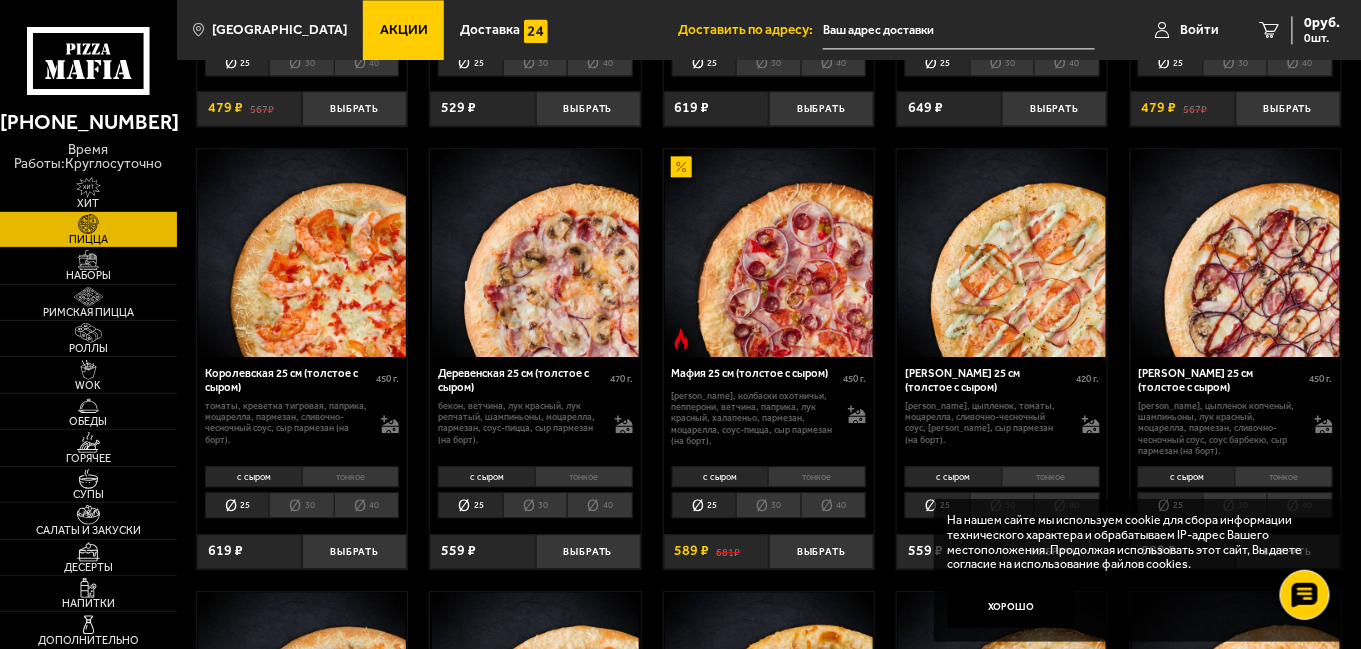 click on "40" at bounding box center [367, 505] 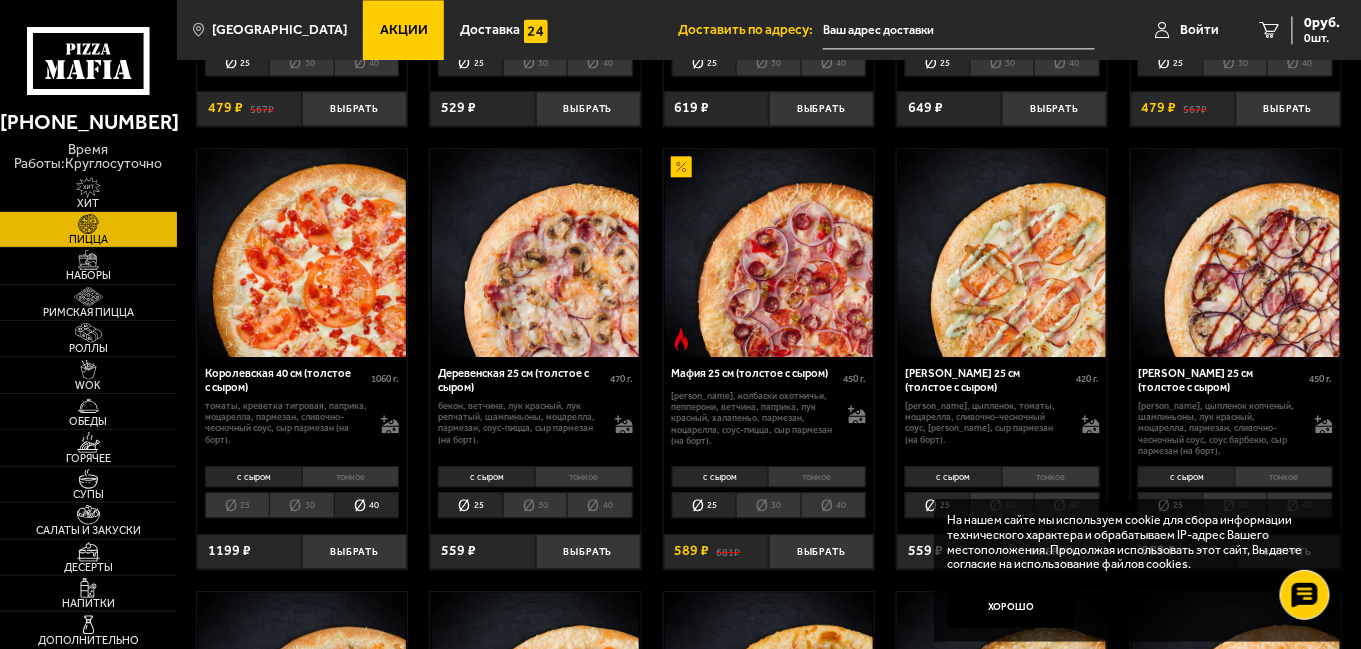 click on "тонкое" at bounding box center [351, 476] 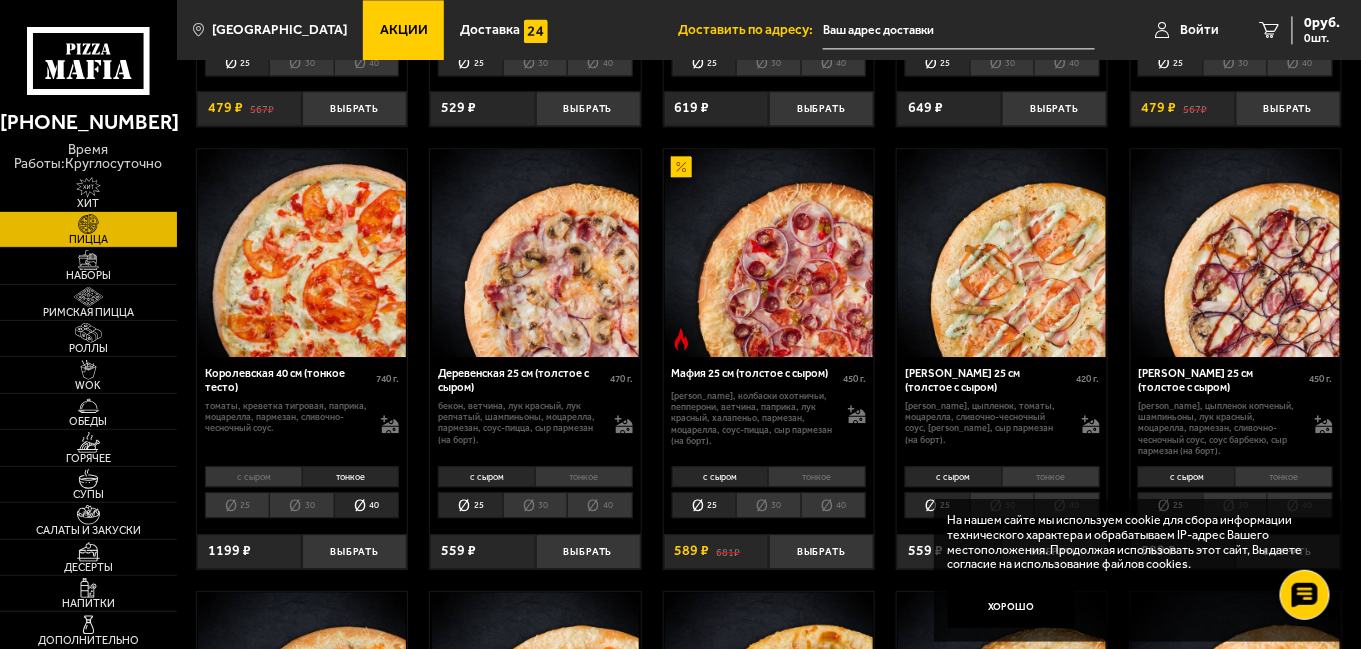 click on "с сыром" at bounding box center (253, 476) 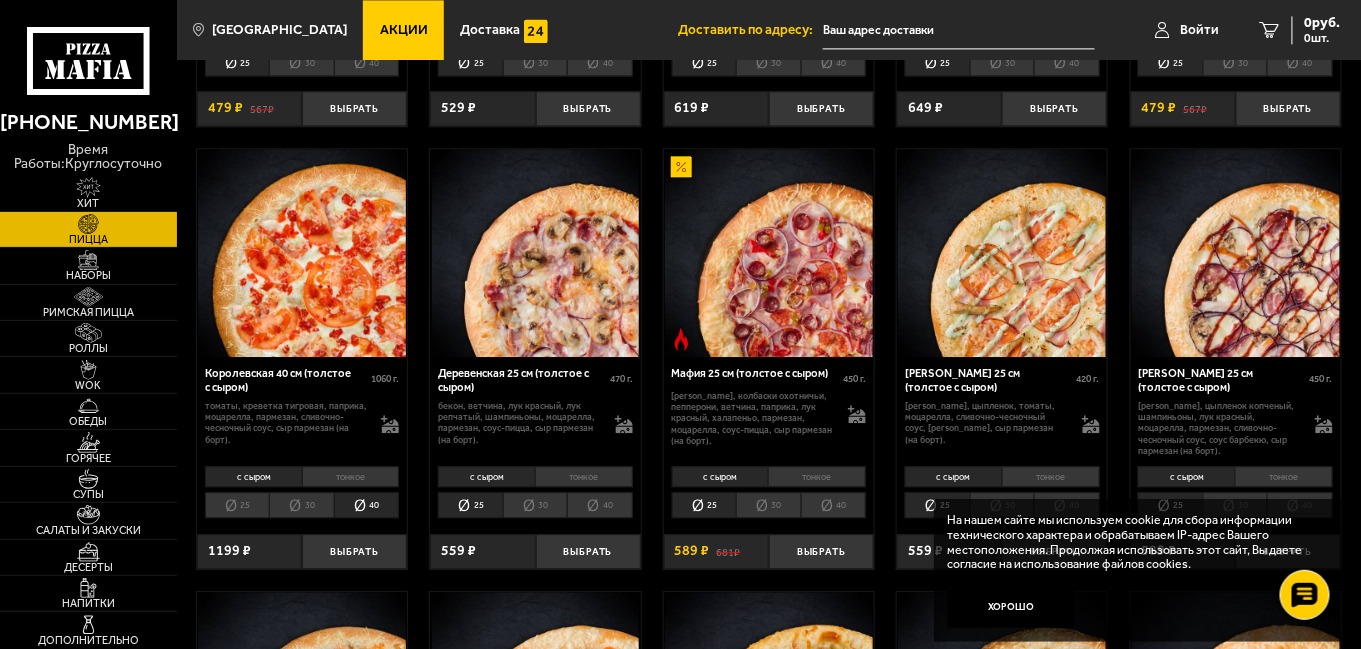 click on "с сыром" at bounding box center [253, 476] 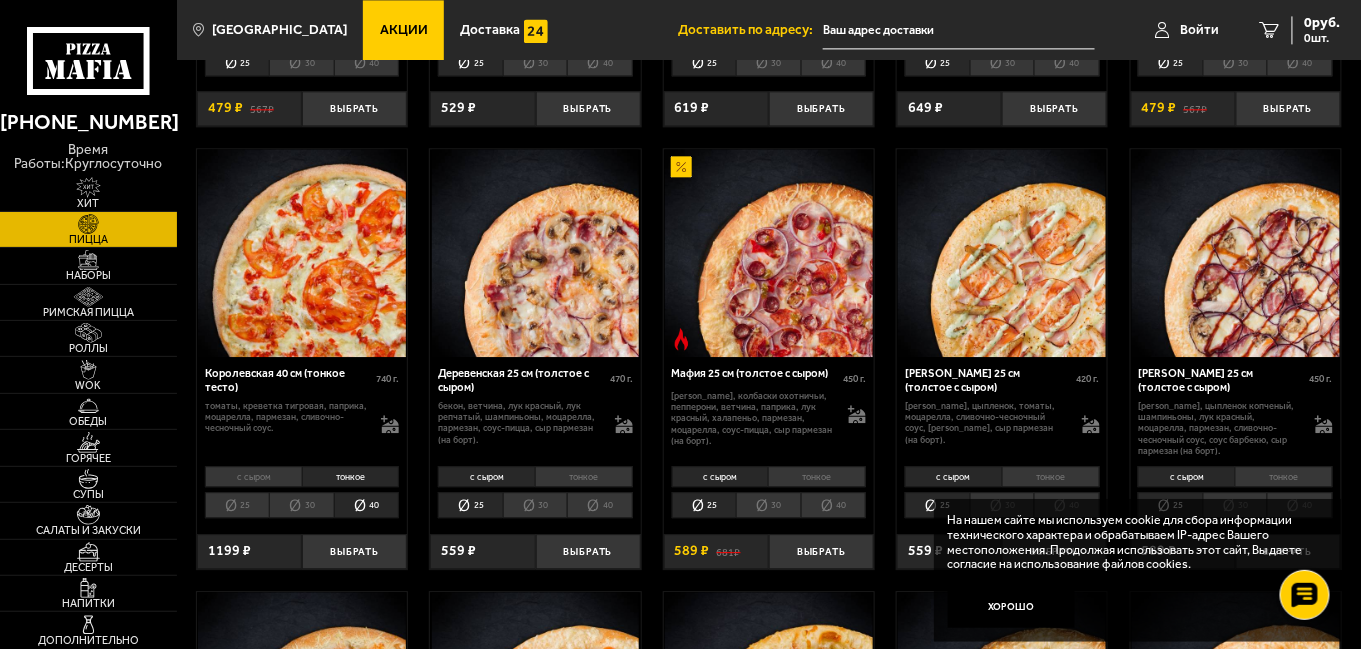 click on "с сыром" at bounding box center [253, 476] 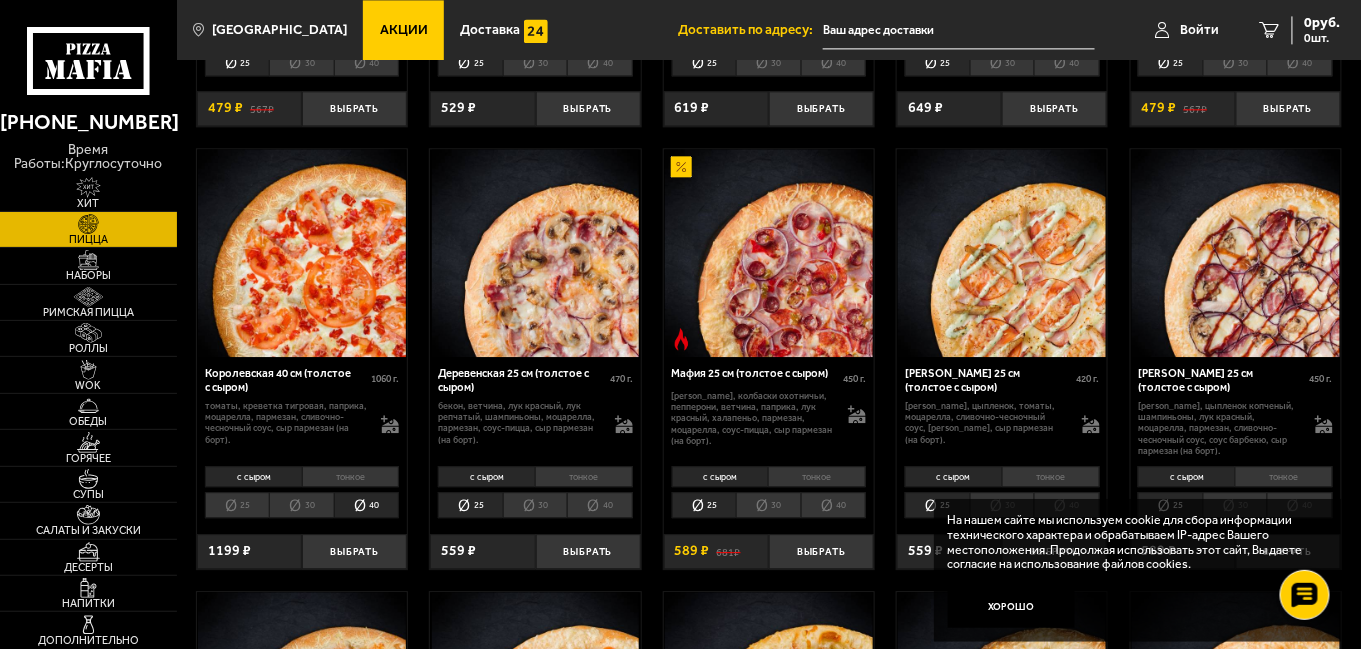 click on "40" at bounding box center [600, 505] 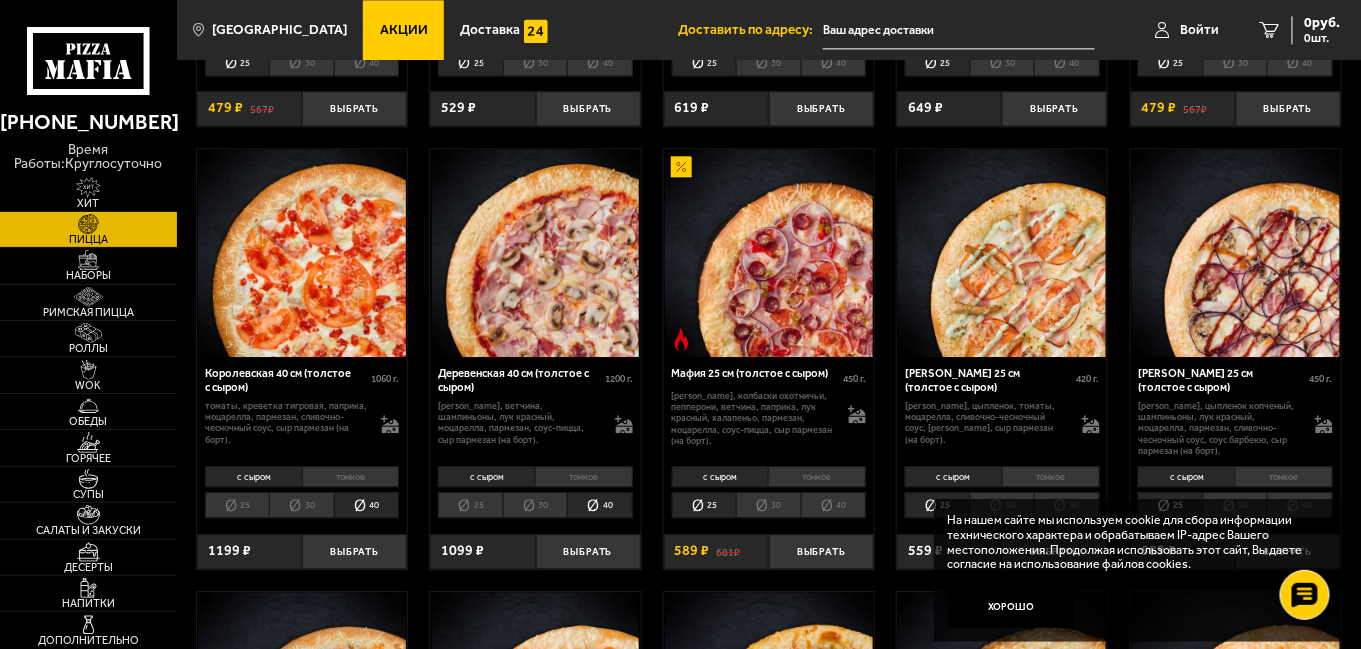 click on "40" at bounding box center (834, 505) 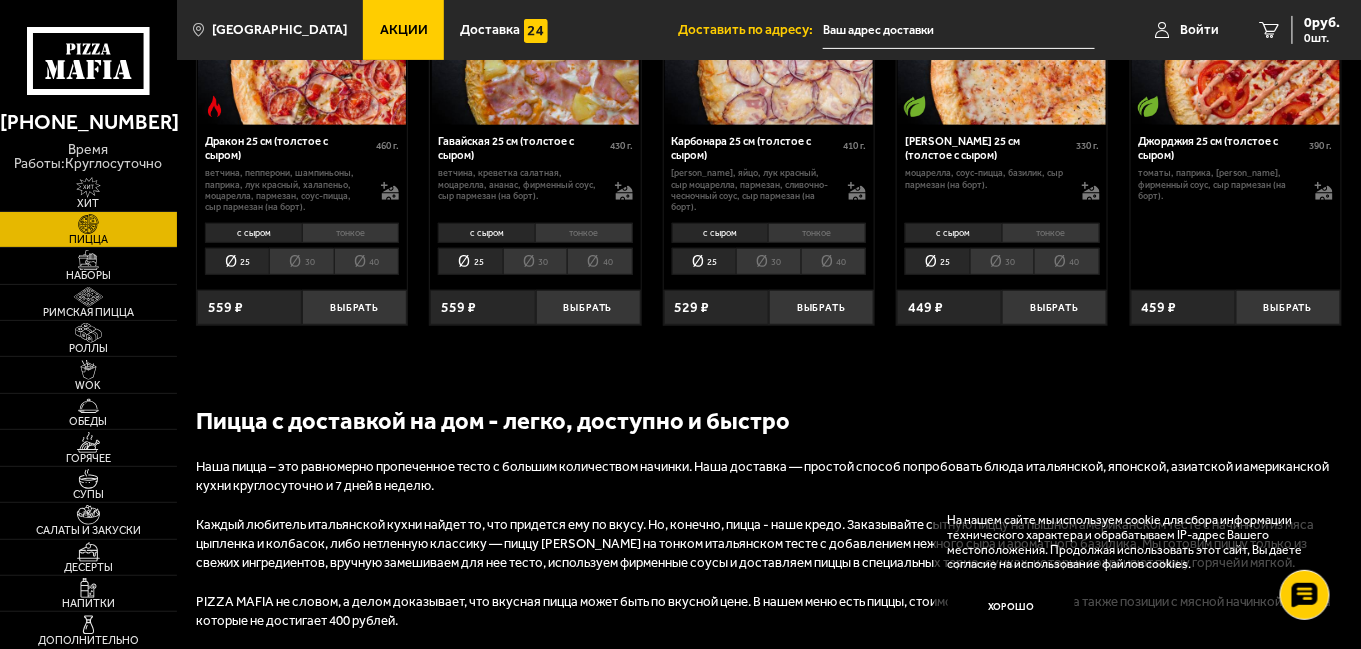 scroll, scrollTop: 2400, scrollLeft: 0, axis: vertical 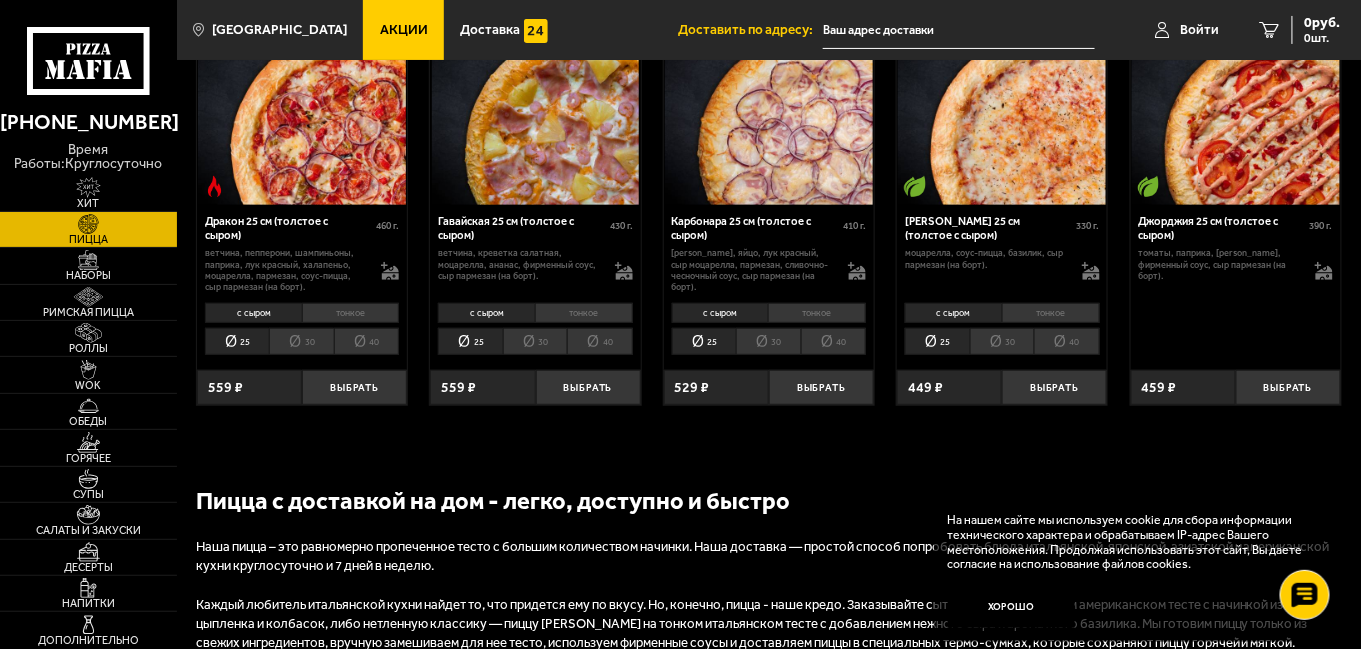 click on "40" at bounding box center [367, 341] 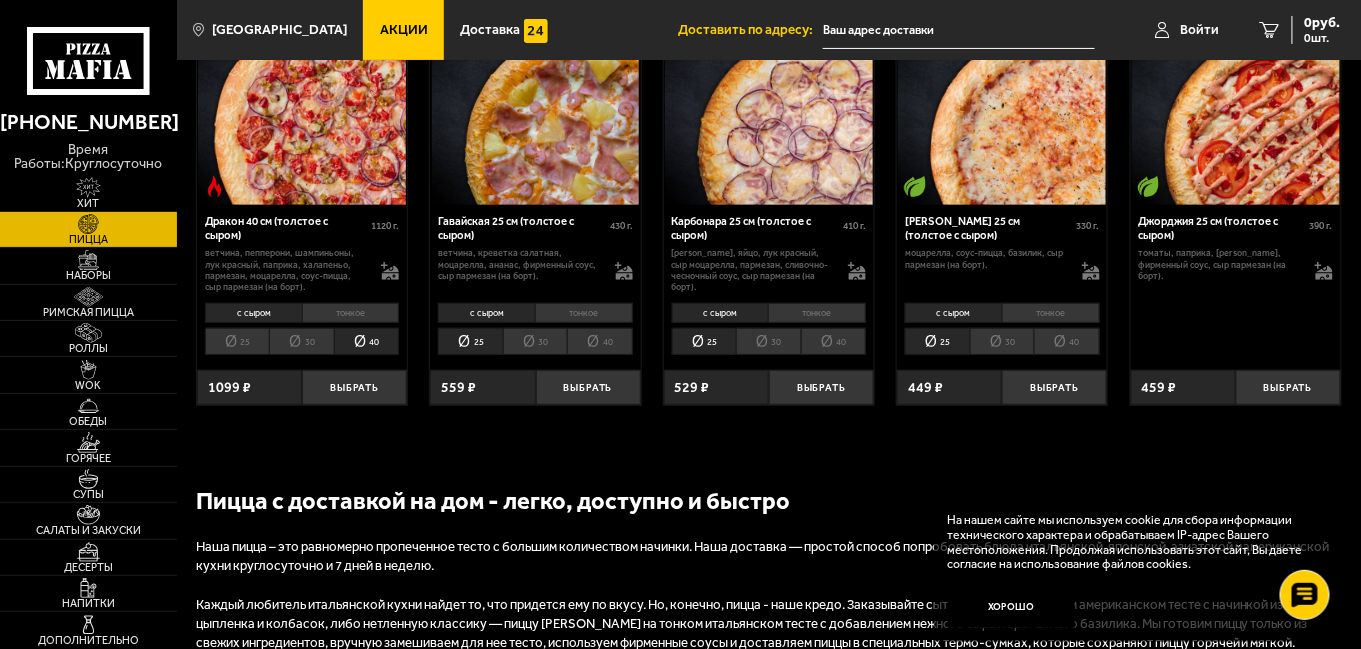 click on "40" at bounding box center (600, 341) 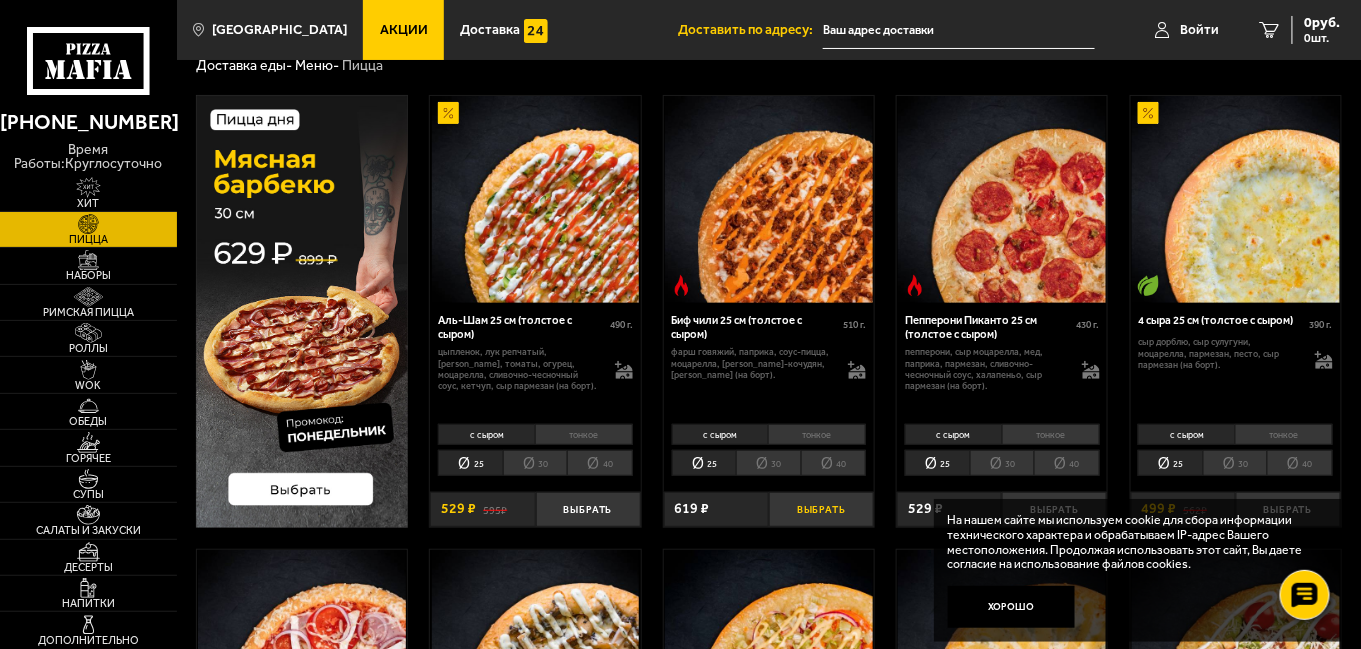 scroll, scrollTop: 160, scrollLeft: 0, axis: vertical 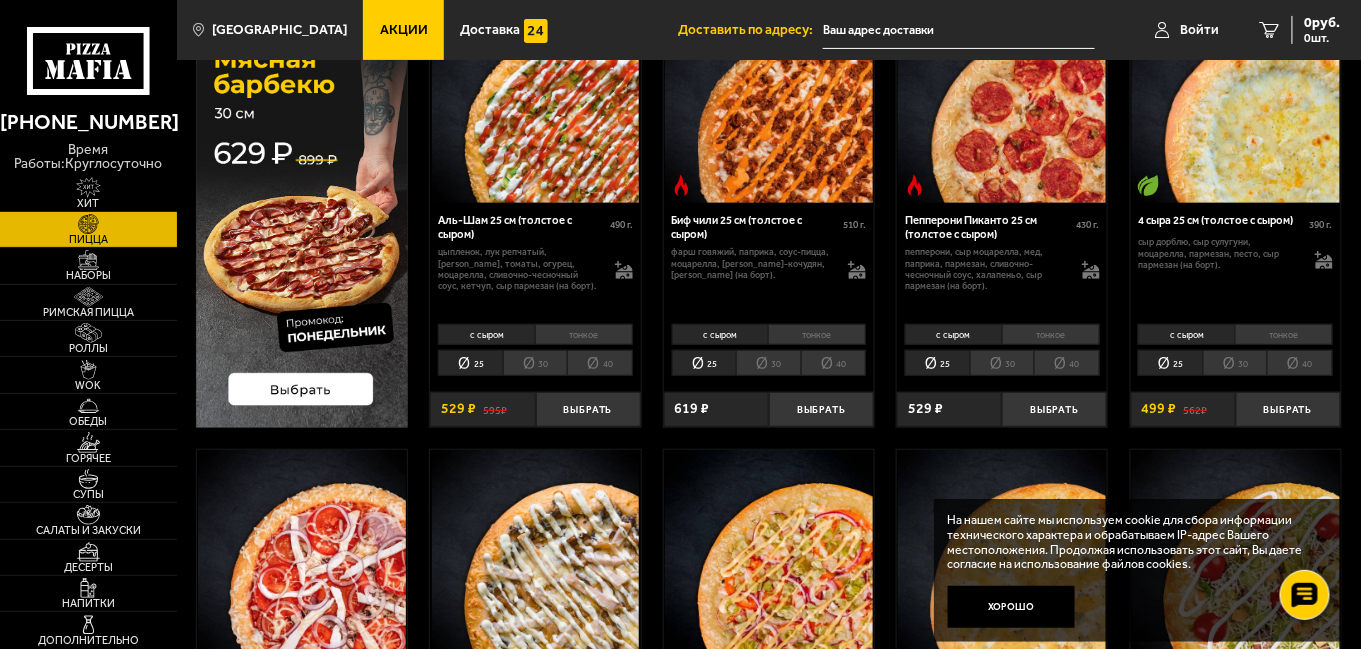 click on "40" at bounding box center [1067, 363] 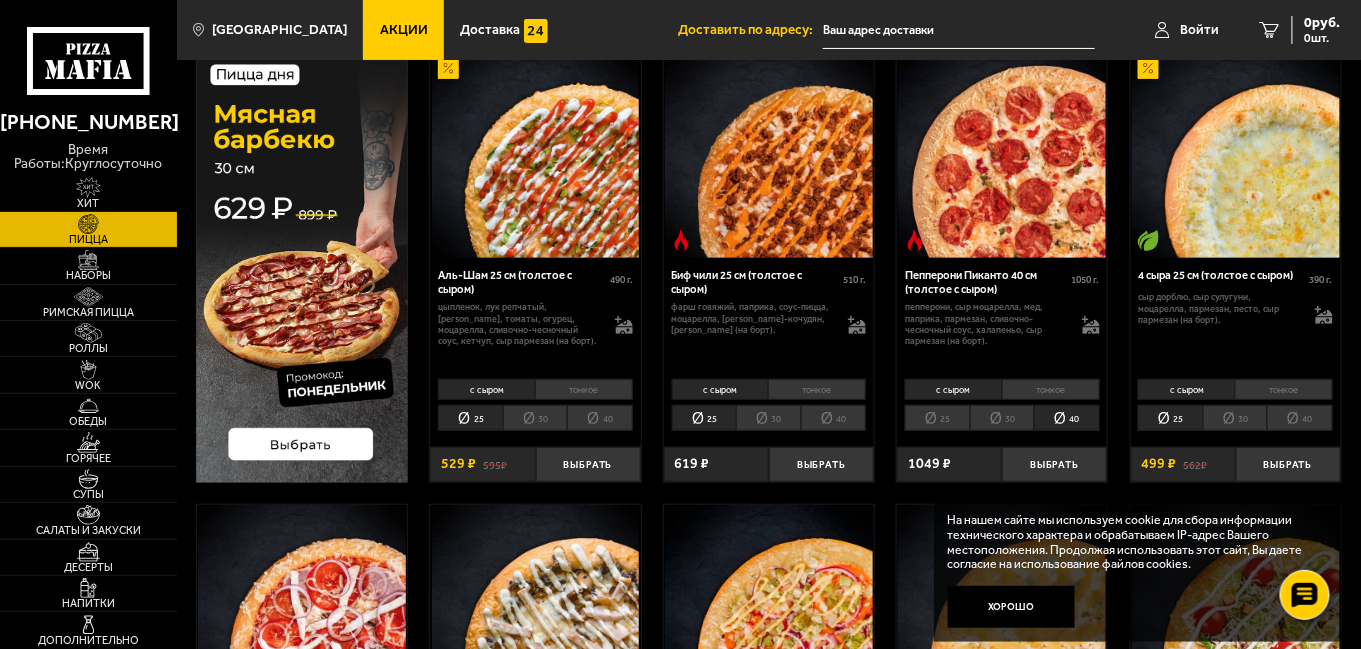 scroll, scrollTop: 80, scrollLeft: 0, axis: vertical 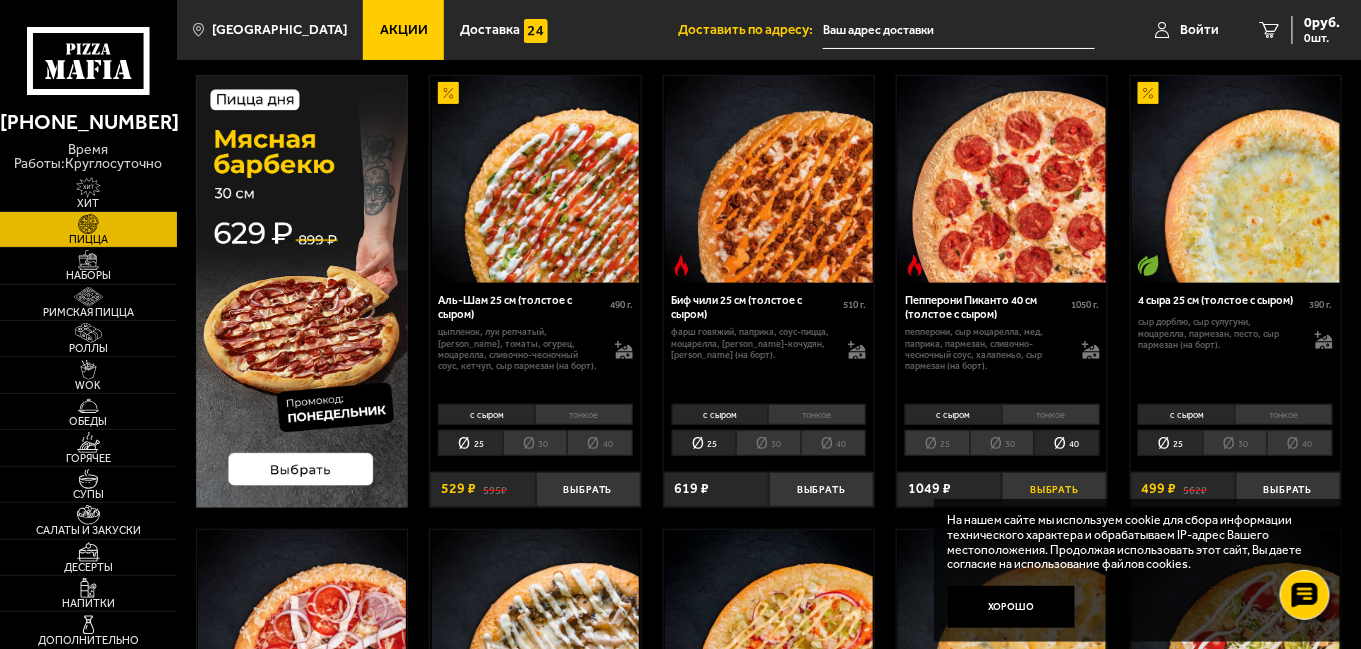 click on "Выбрать" at bounding box center [1054, 489] 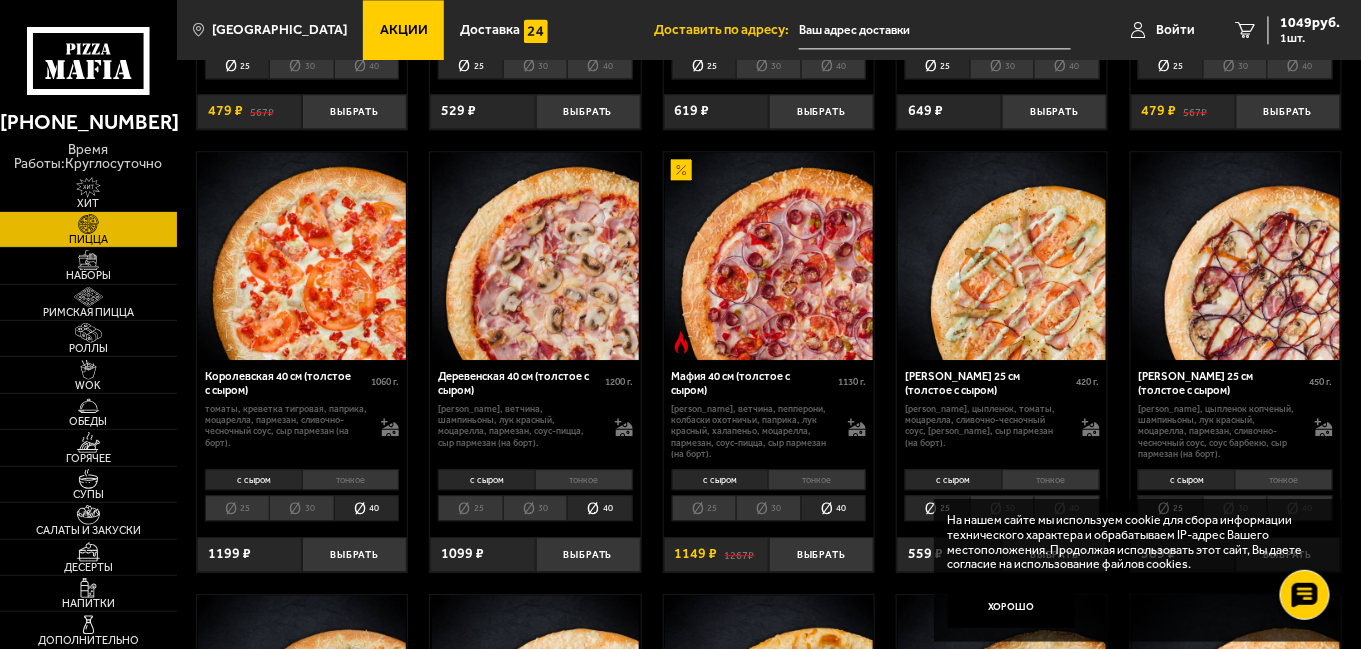 scroll, scrollTop: 1360, scrollLeft: 0, axis: vertical 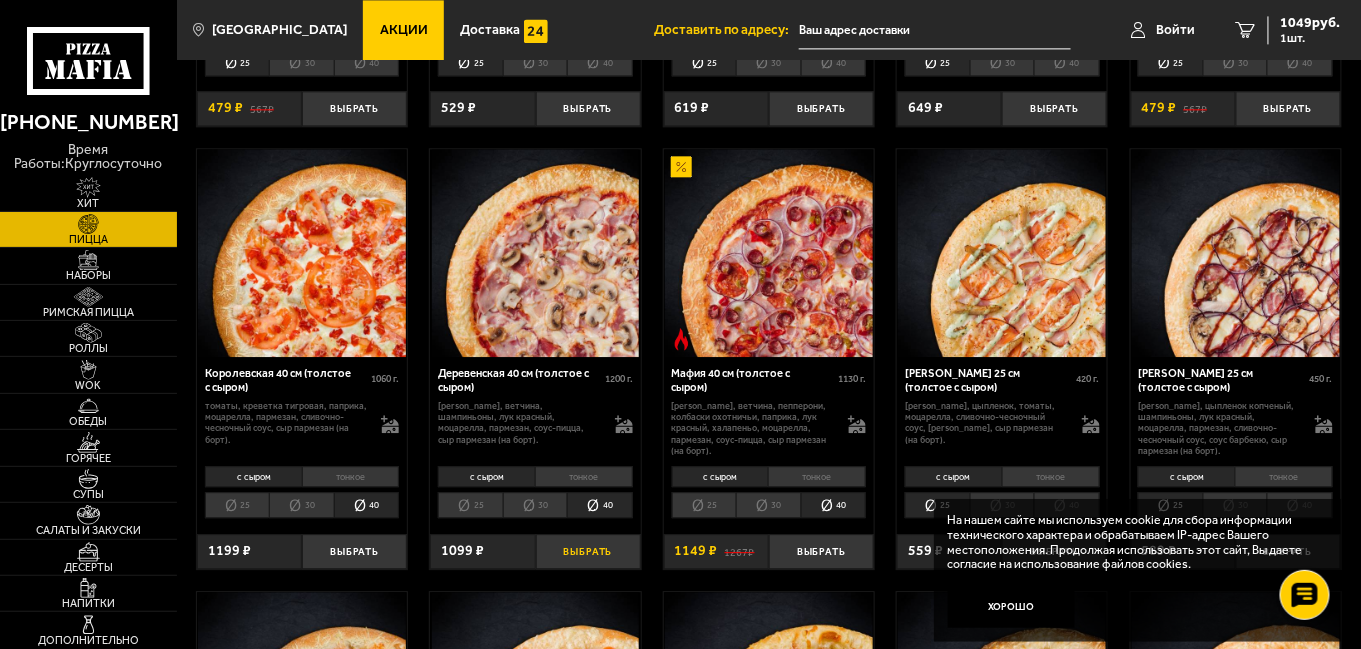 click on "Выбрать" at bounding box center [588, 551] 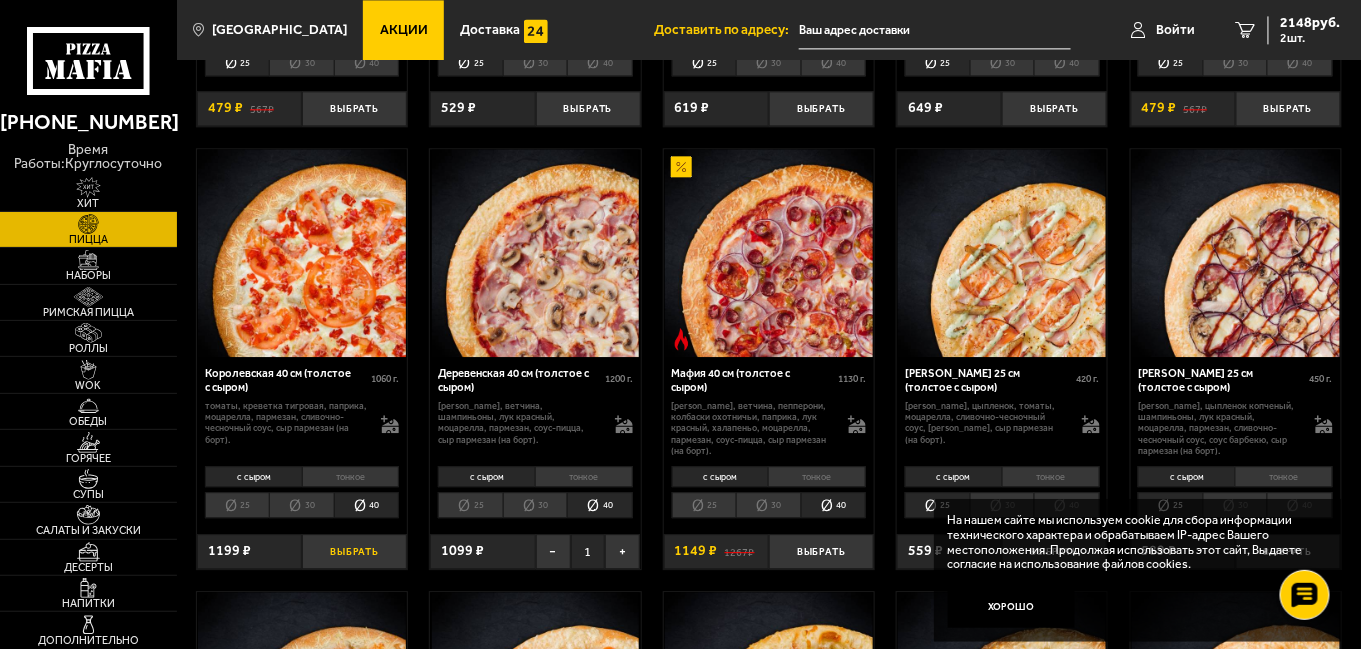 click on "Выбрать" at bounding box center [354, 551] 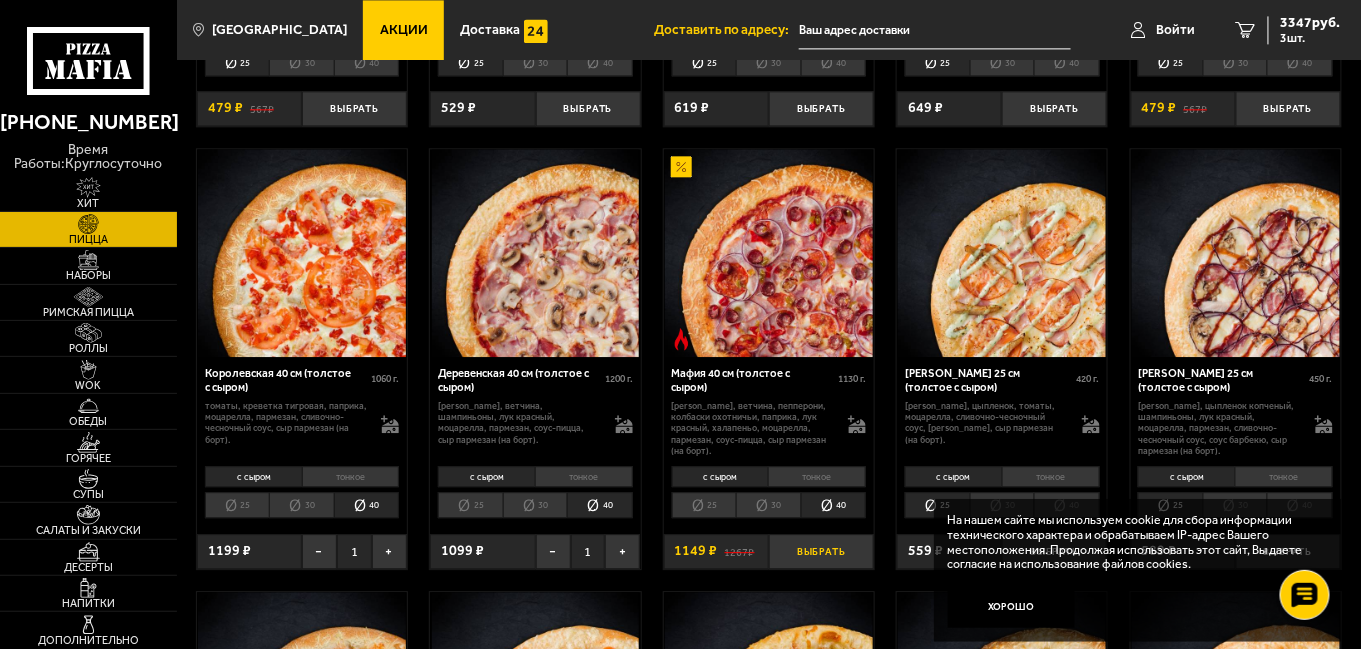 click on "Выбрать" at bounding box center (821, 551) 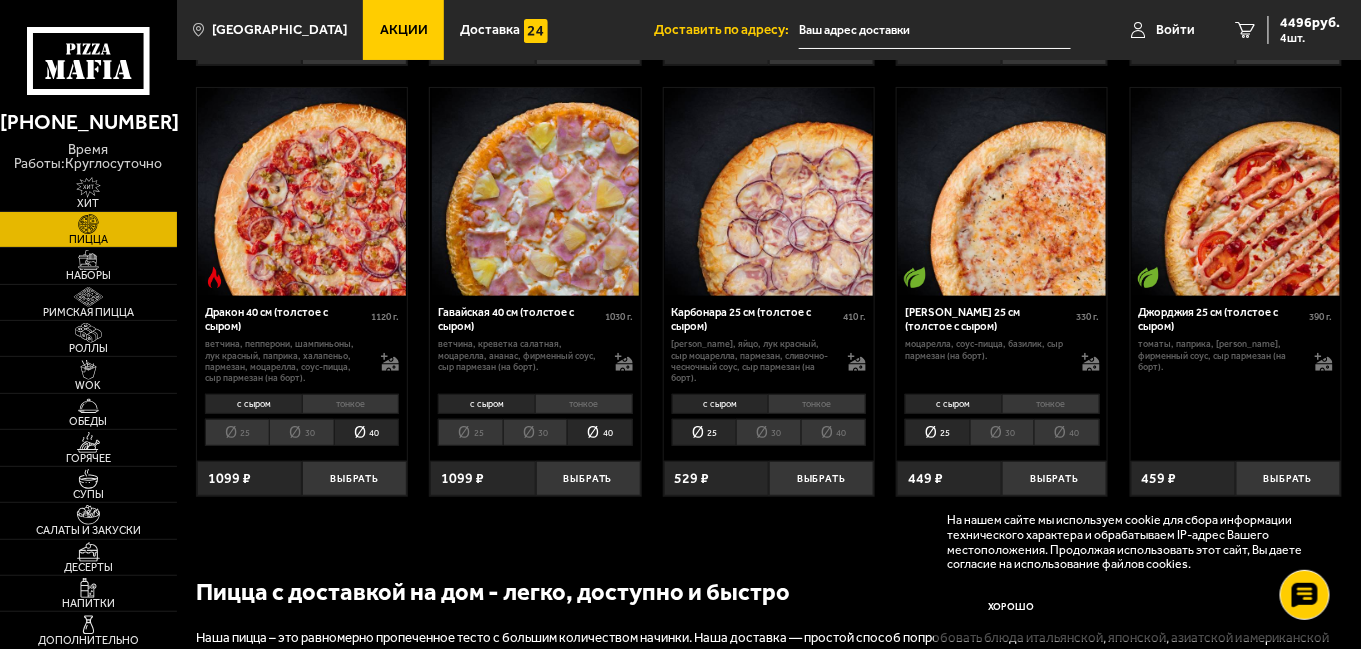 scroll, scrollTop: 2320, scrollLeft: 0, axis: vertical 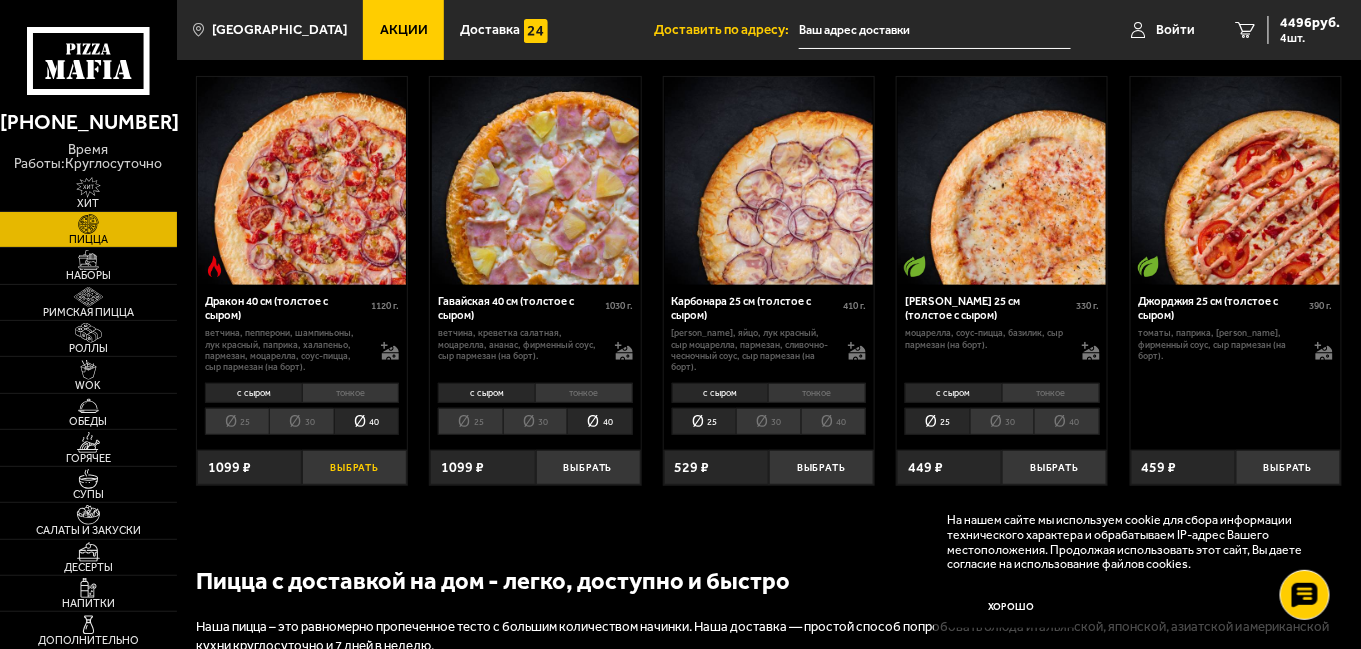 click on "Выбрать" at bounding box center (354, 467) 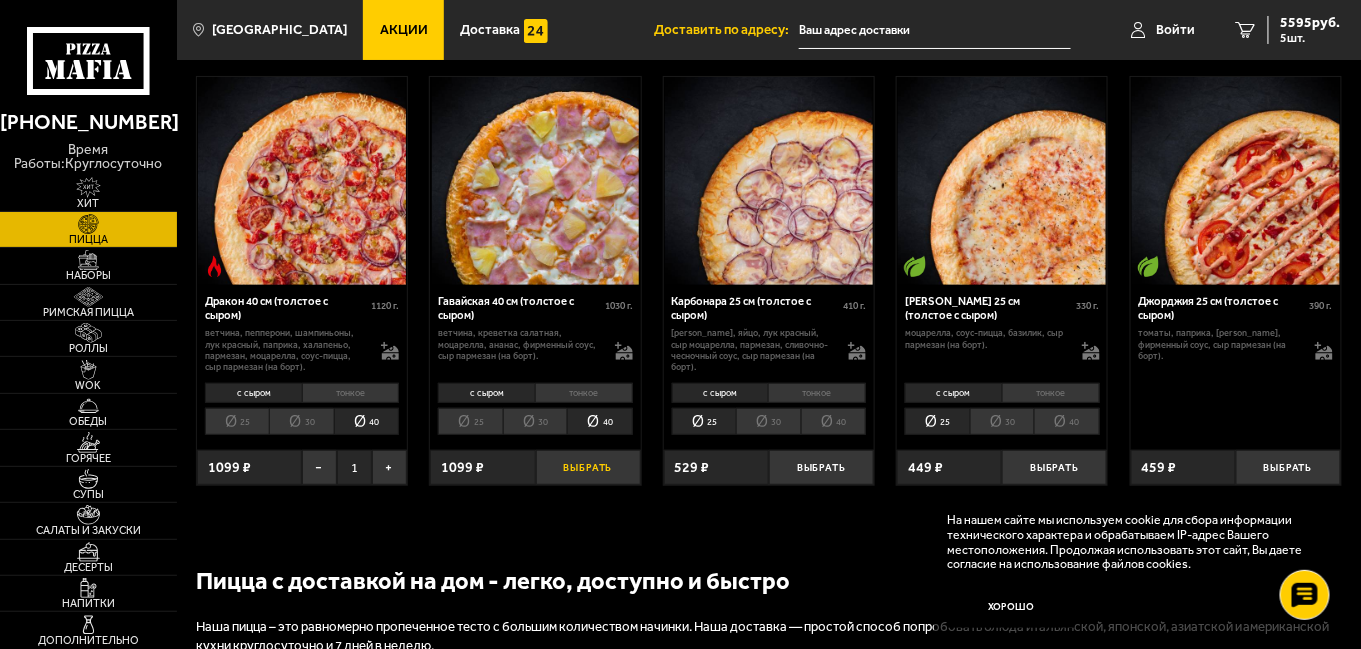click on "Выбрать" at bounding box center [588, 467] 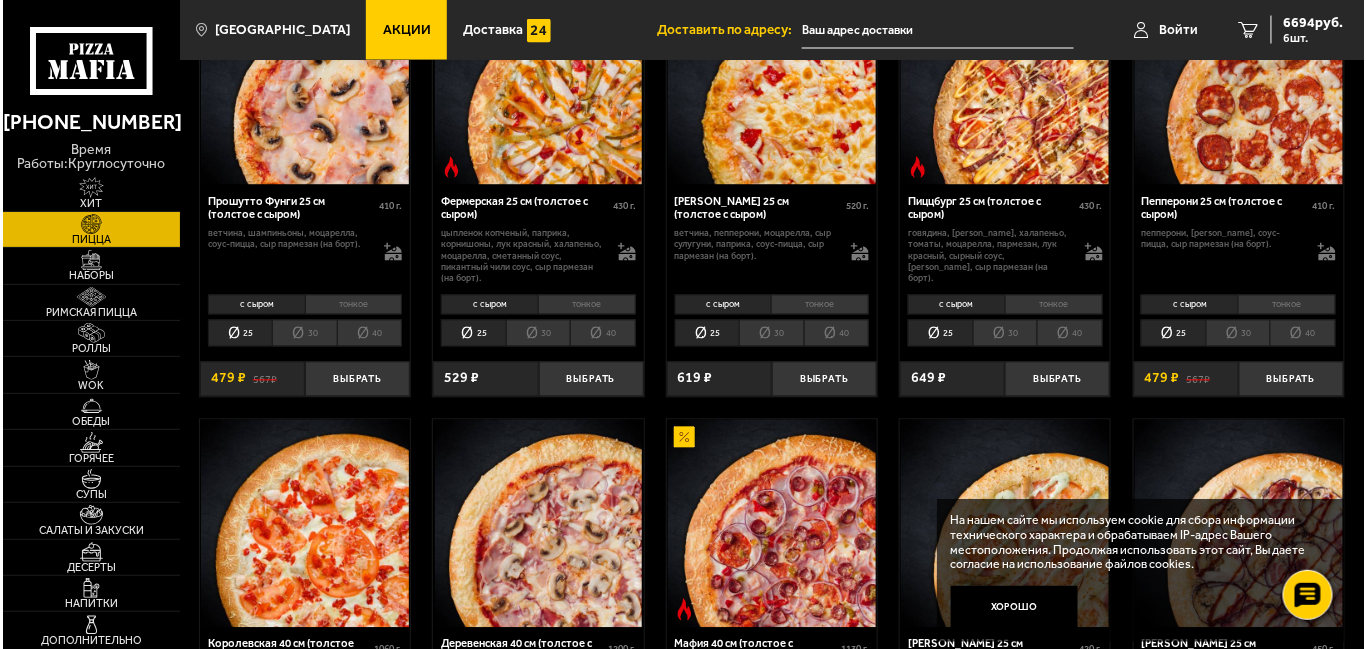 scroll, scrollTop: 1040, scrollLeft: 0, axis: vertical 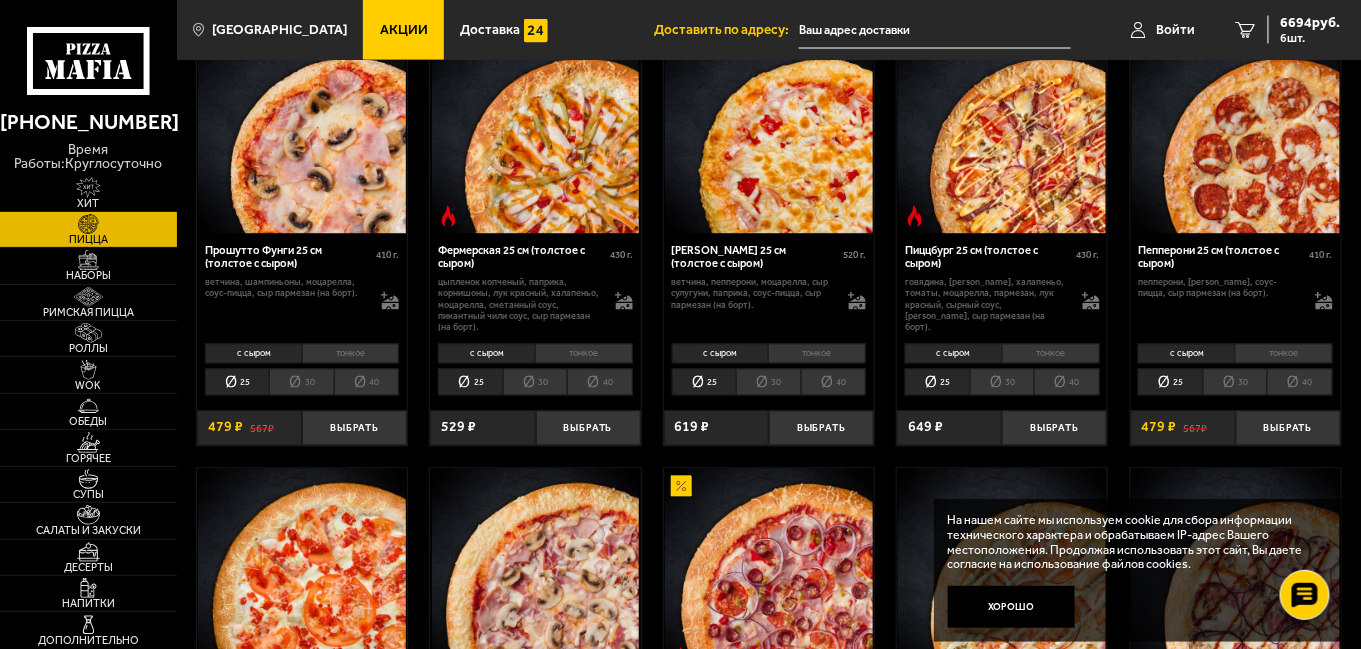 click on "40" at bounding box center (1067, 382) 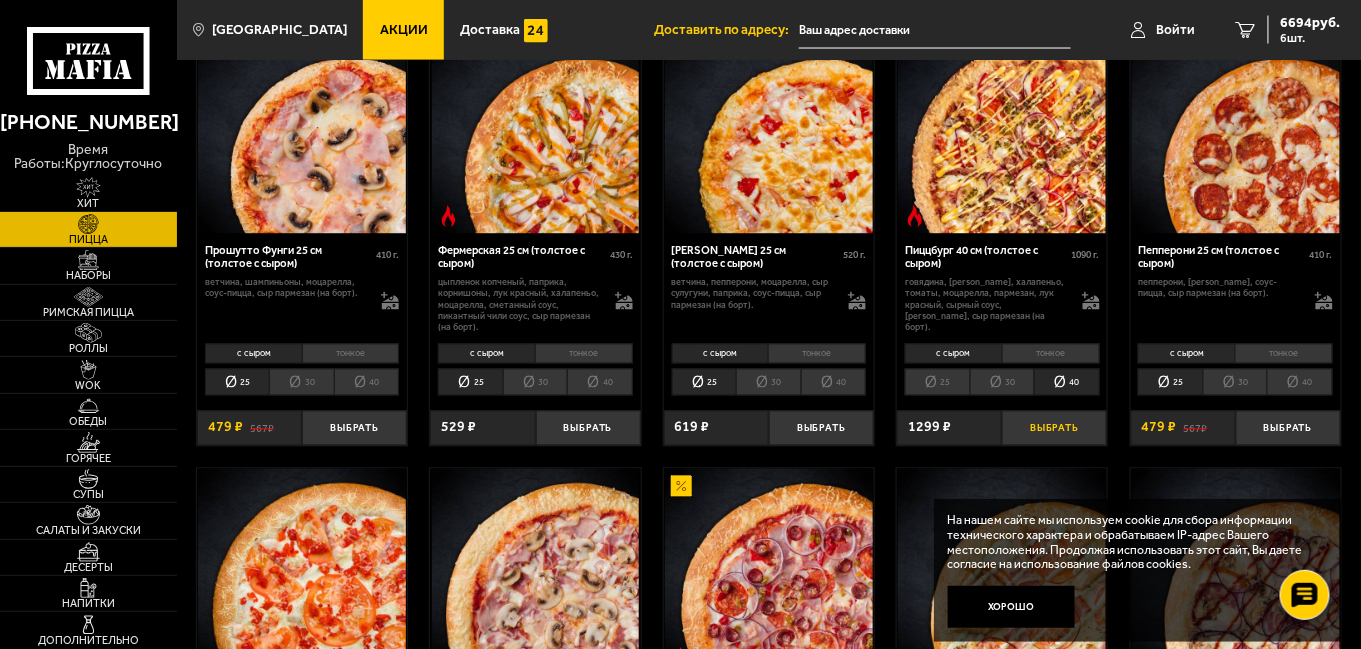 click on "Выбрать" at bounding box center (1054, 428) 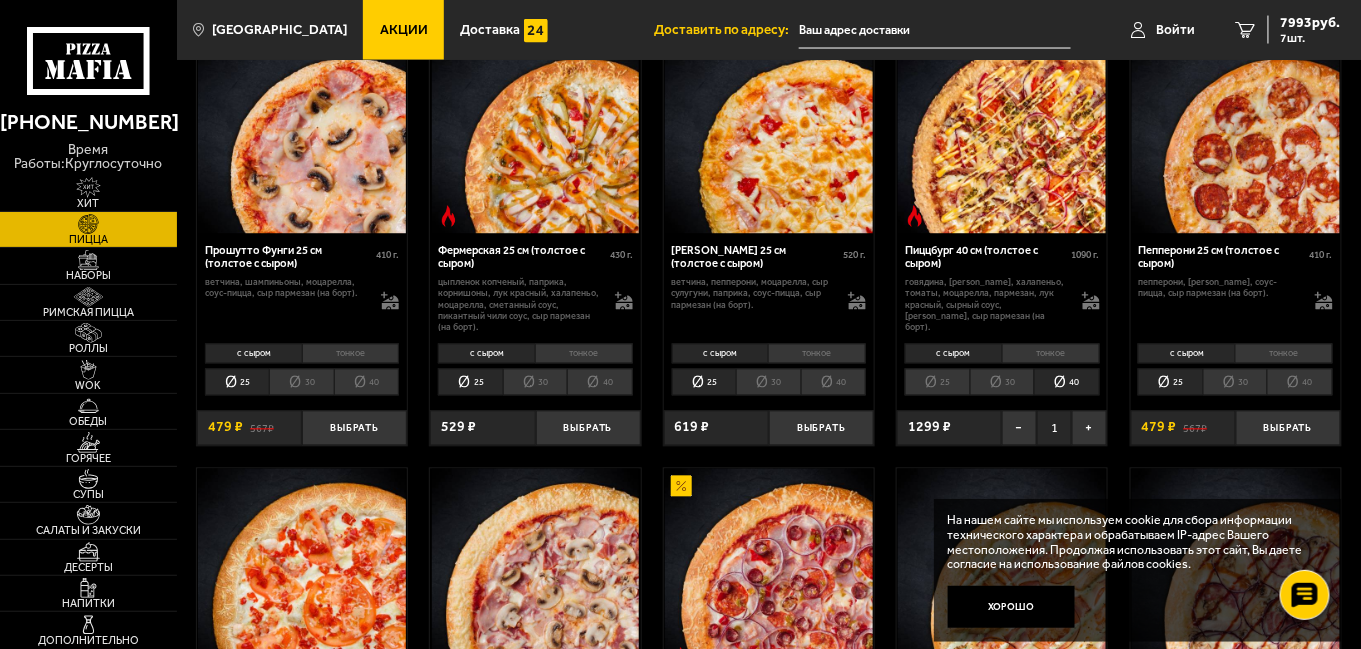 click at bounding box center (935, 30) 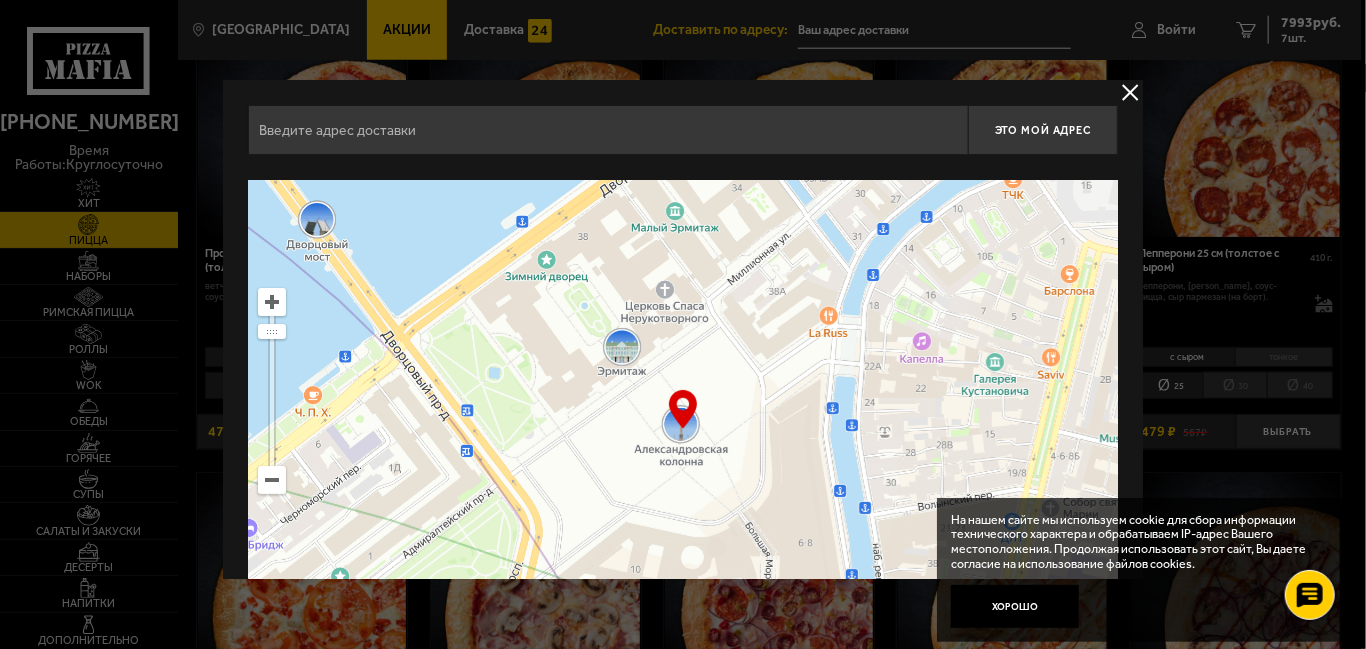 click at bounding box center [608, 130] 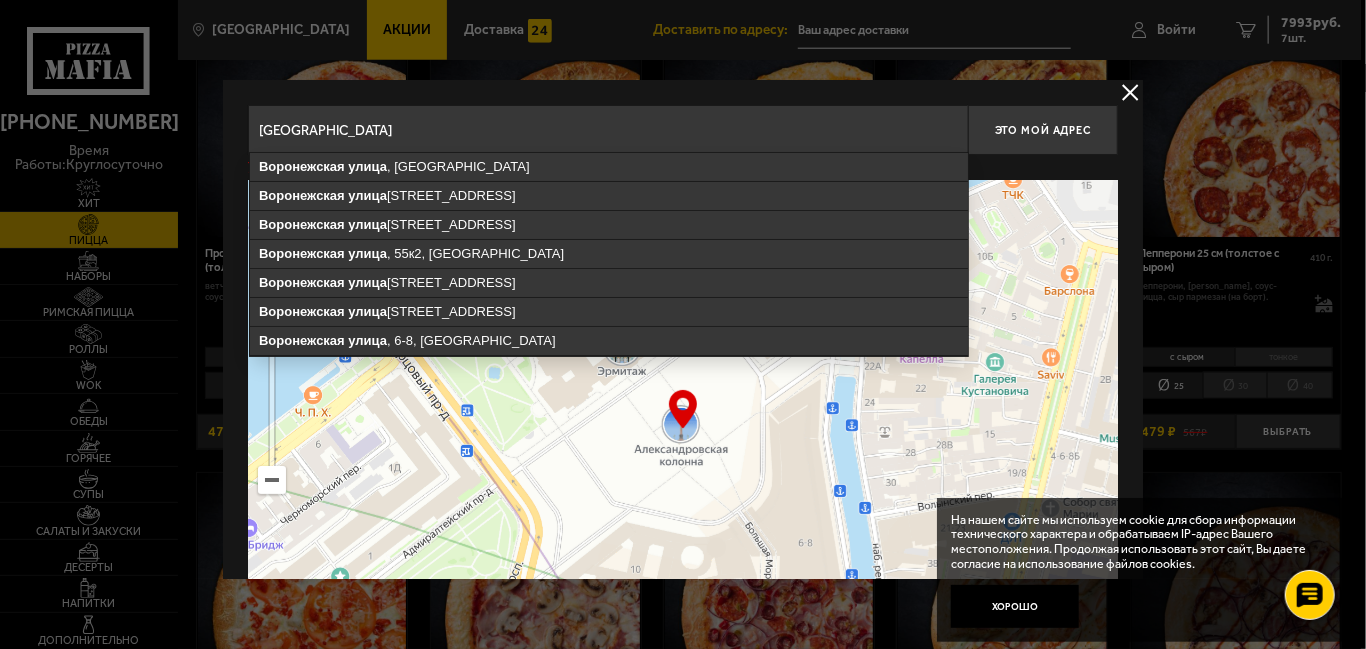 click on "Санкт Петербург Воронежская улице" at bounding box center (608, 130) 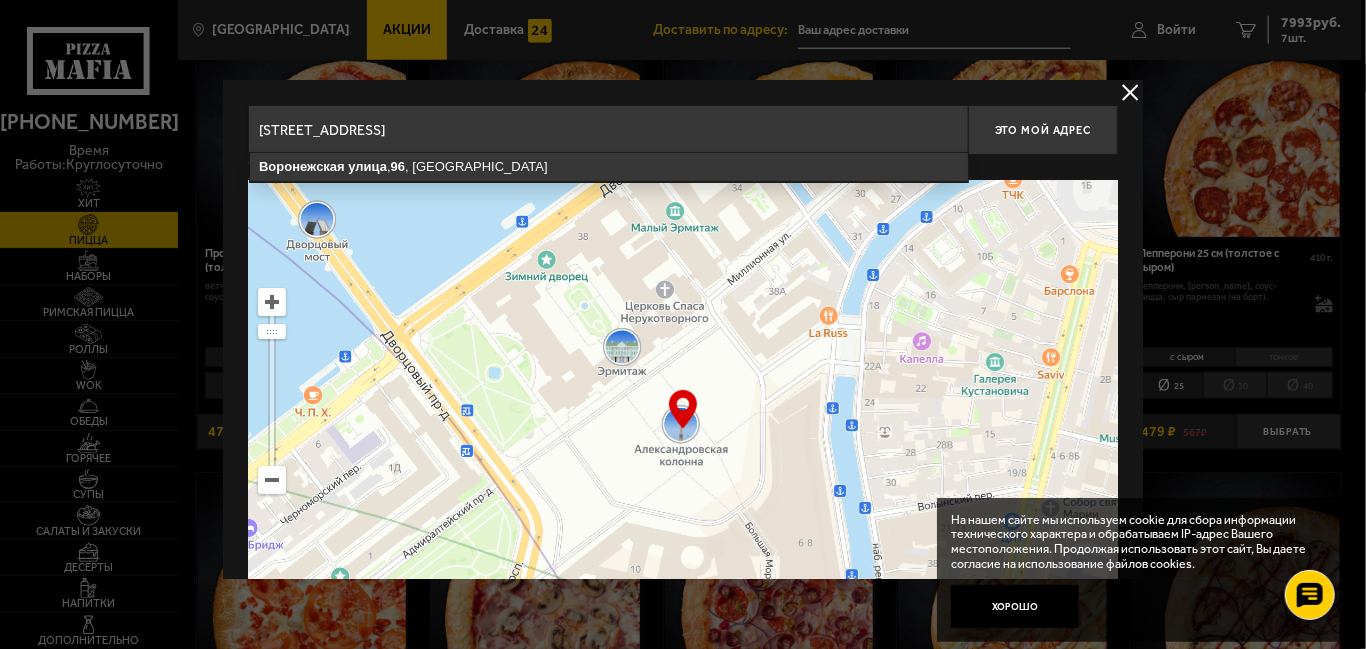 click on "Санкт Петербург Воронежская улица 96" at bounding box center (608, 130) 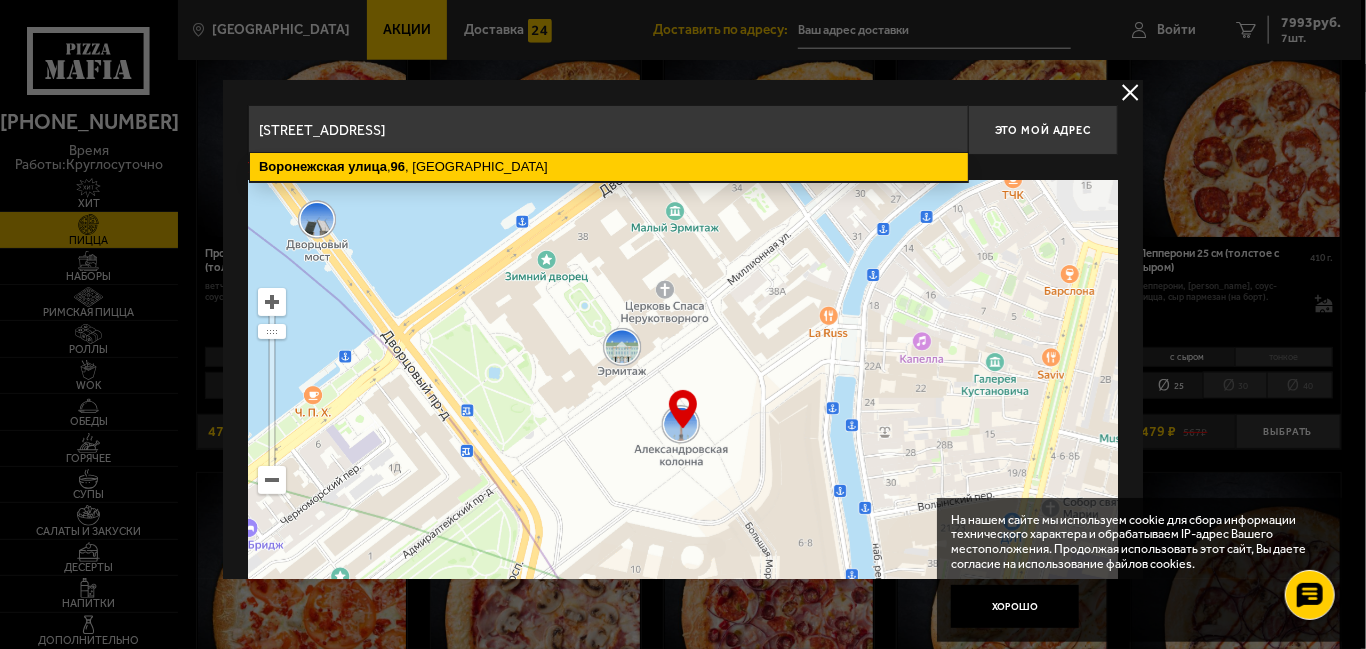 click on "Воронежская   улица ,  96 , Санкт-Петербург" at bounding box center (609, 167) 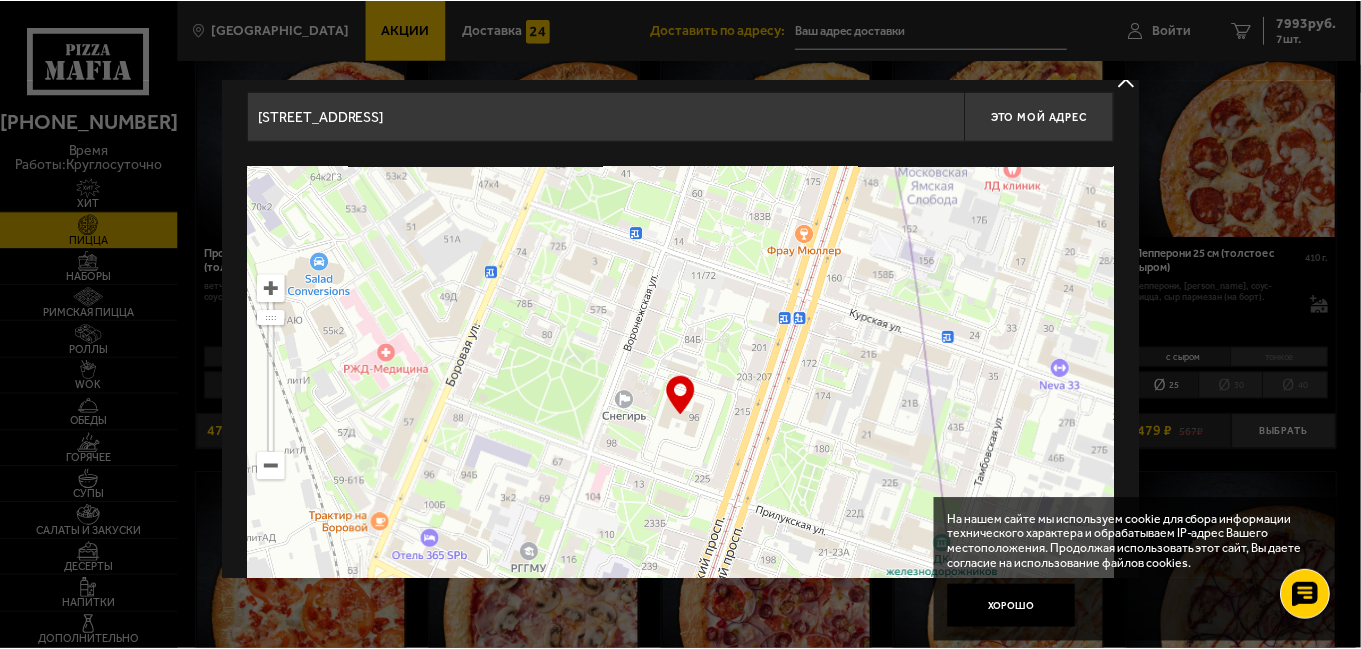 scroll, scrollTop: 0, scrollLeft: 0, axis: both 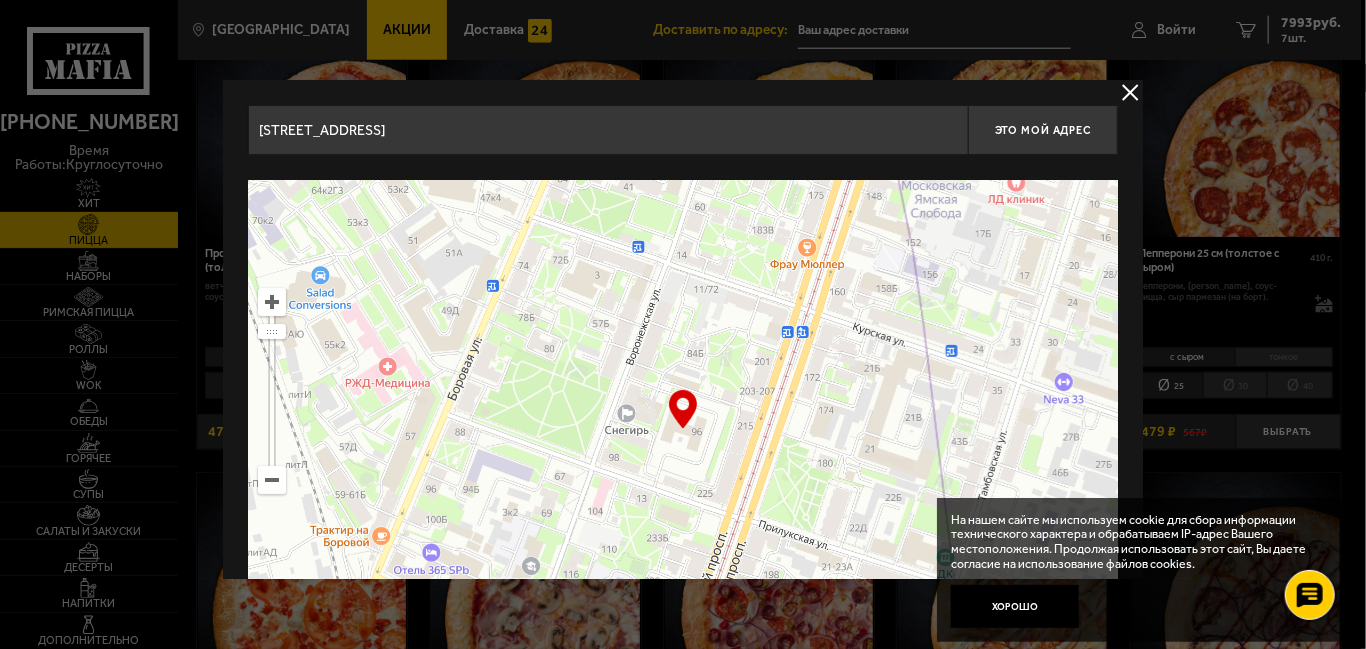 click on "… © Яндекс   Условия использования Открыть в Яндекс.Картах Создать свою карту" at bounding box center [683, 430] 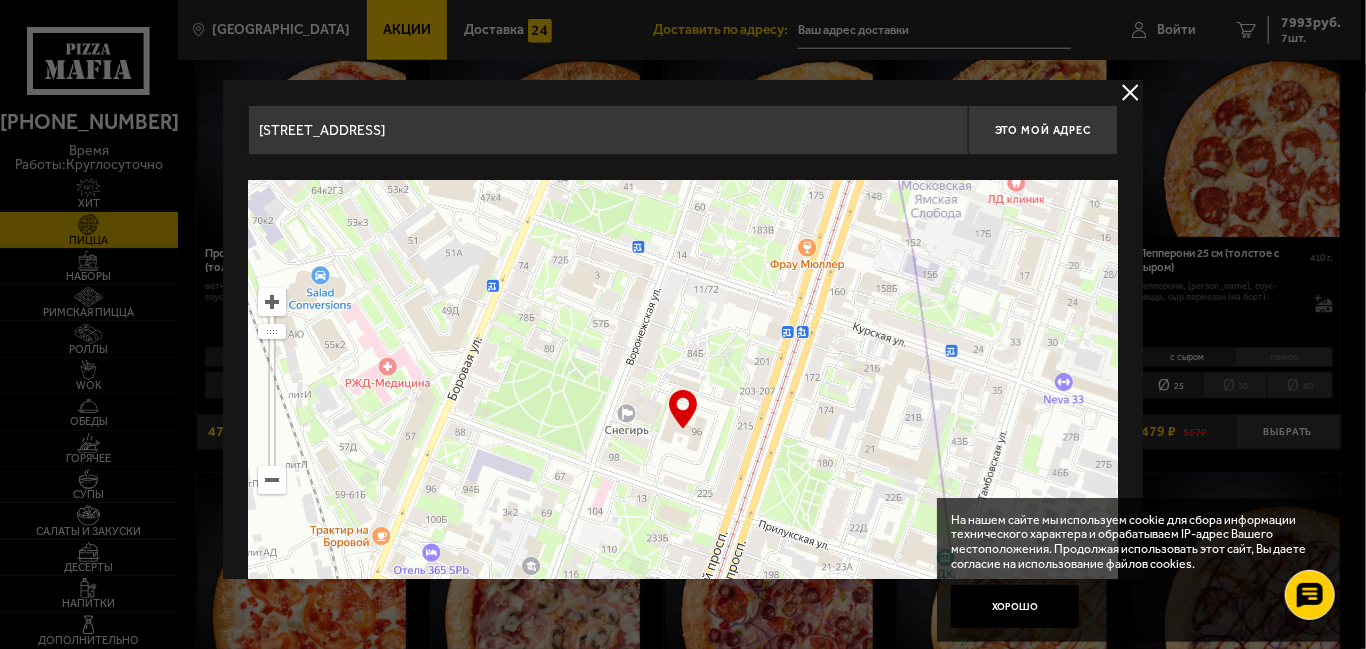 click on "… © Яндекс   Условия использования Открыть в Яндекс.Картах Создать свою карту" at bounding box center (683, 430) 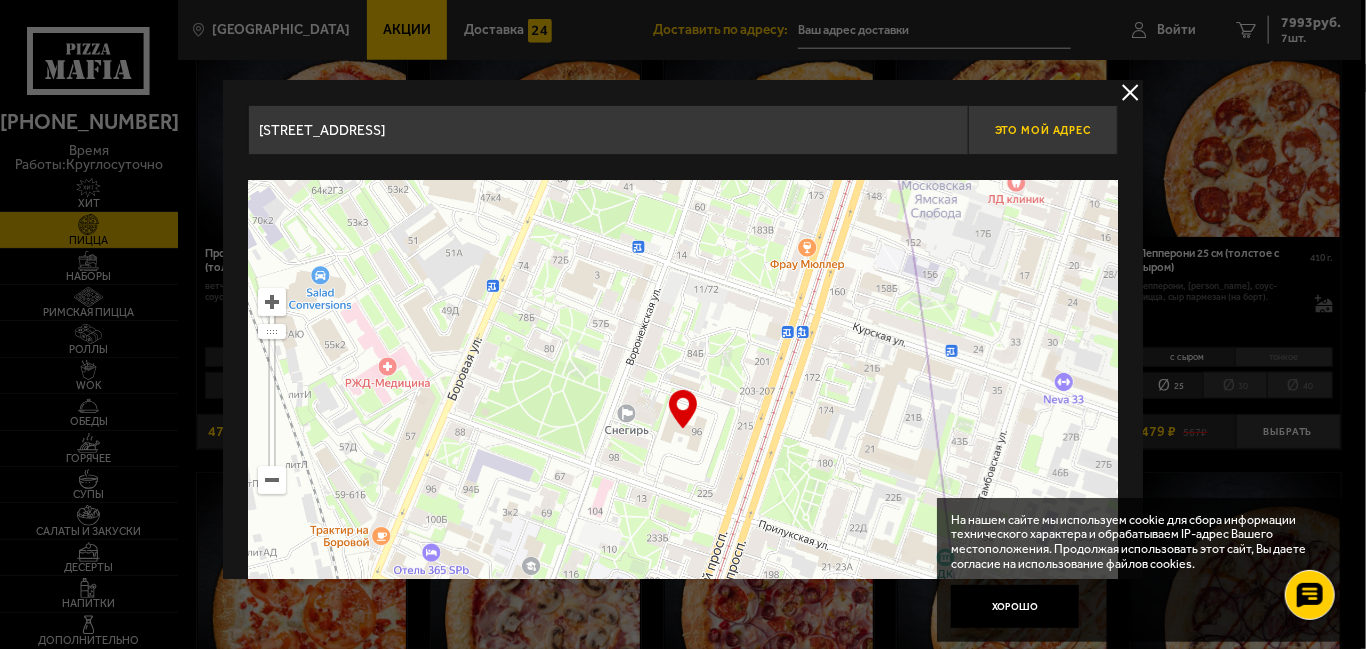 click on "Это мой адрес" at bounding box center [1043, 130] 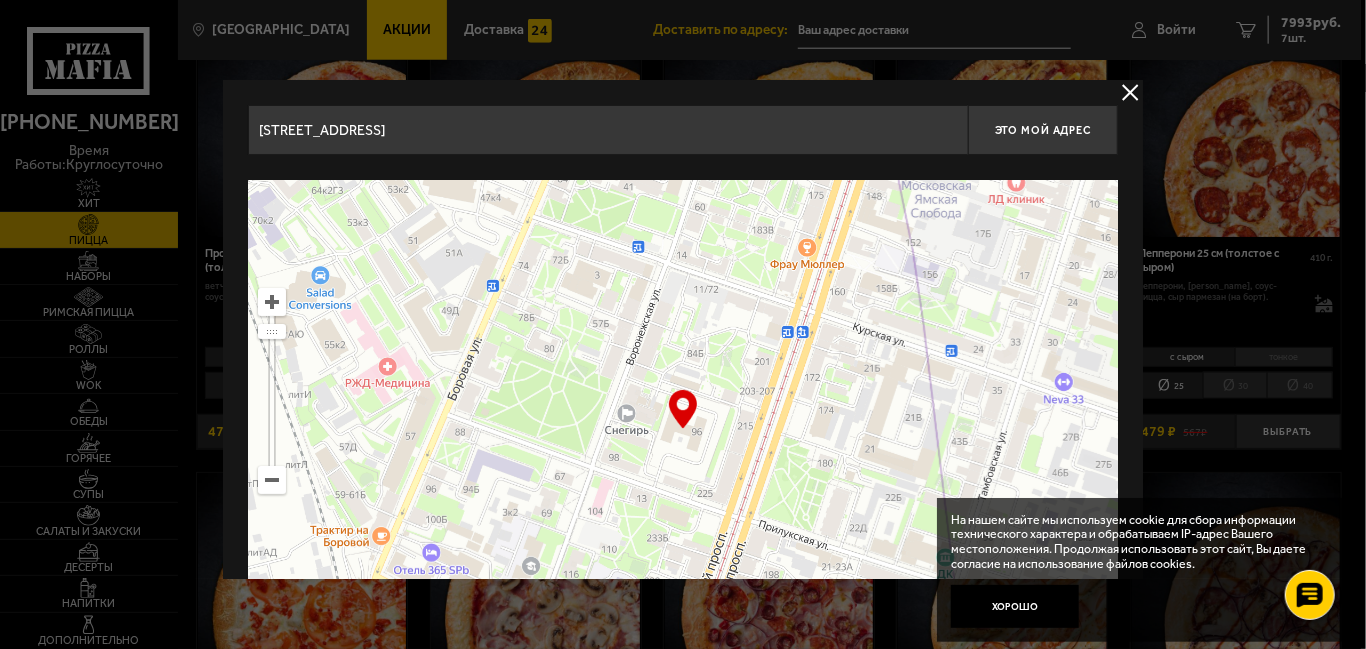 type on "Воронежская улица, 96" 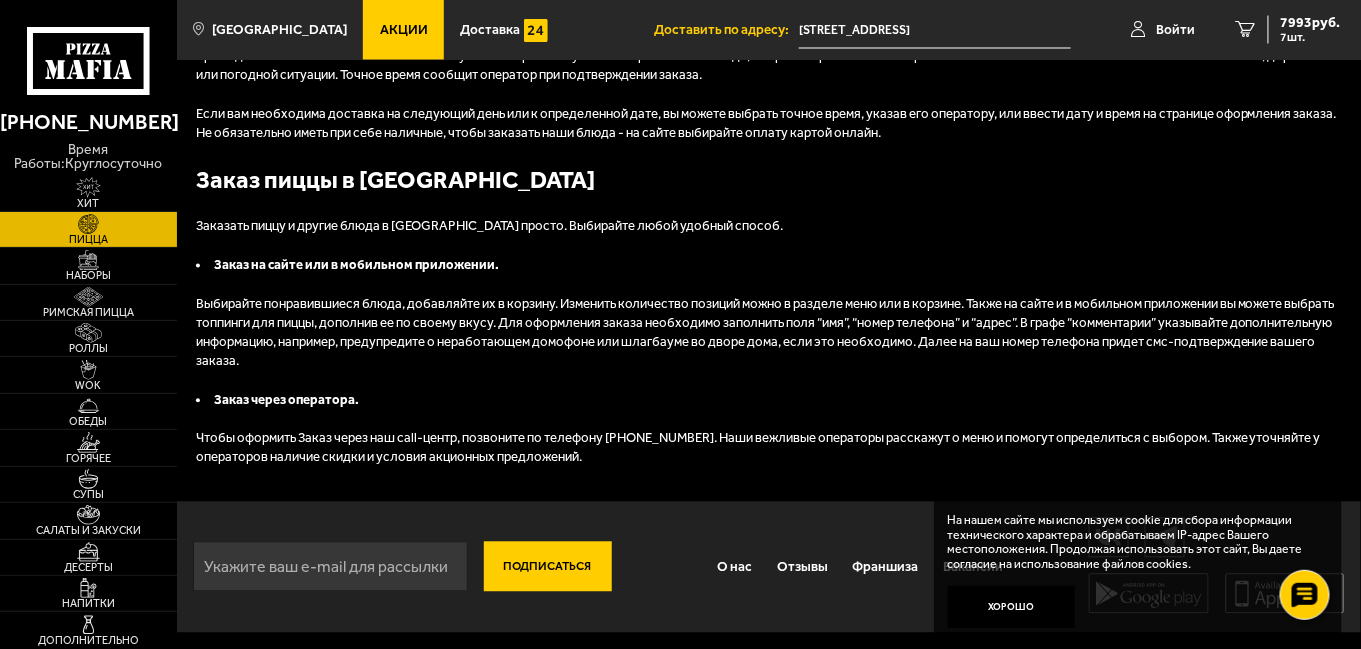 scroll, scrollTop: 3422, scrollLeft: 0, axis: vertical 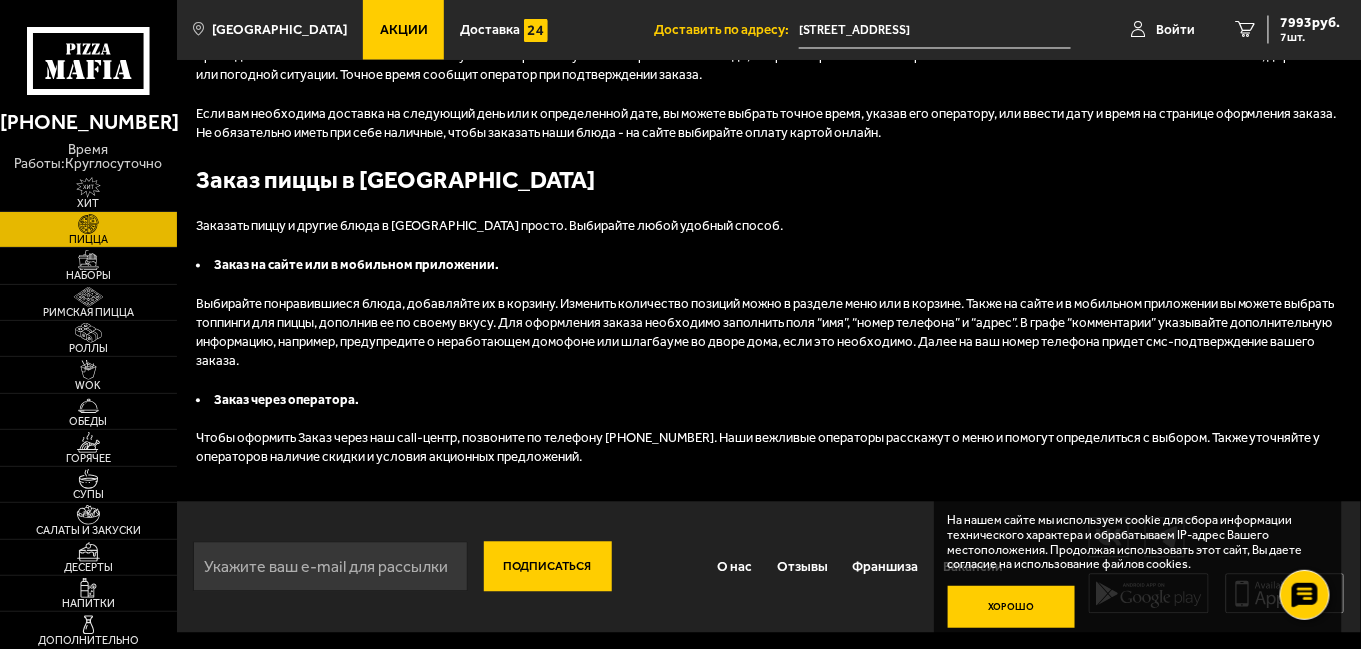 click on "Хорошо" at bounding box center [1012, 607] 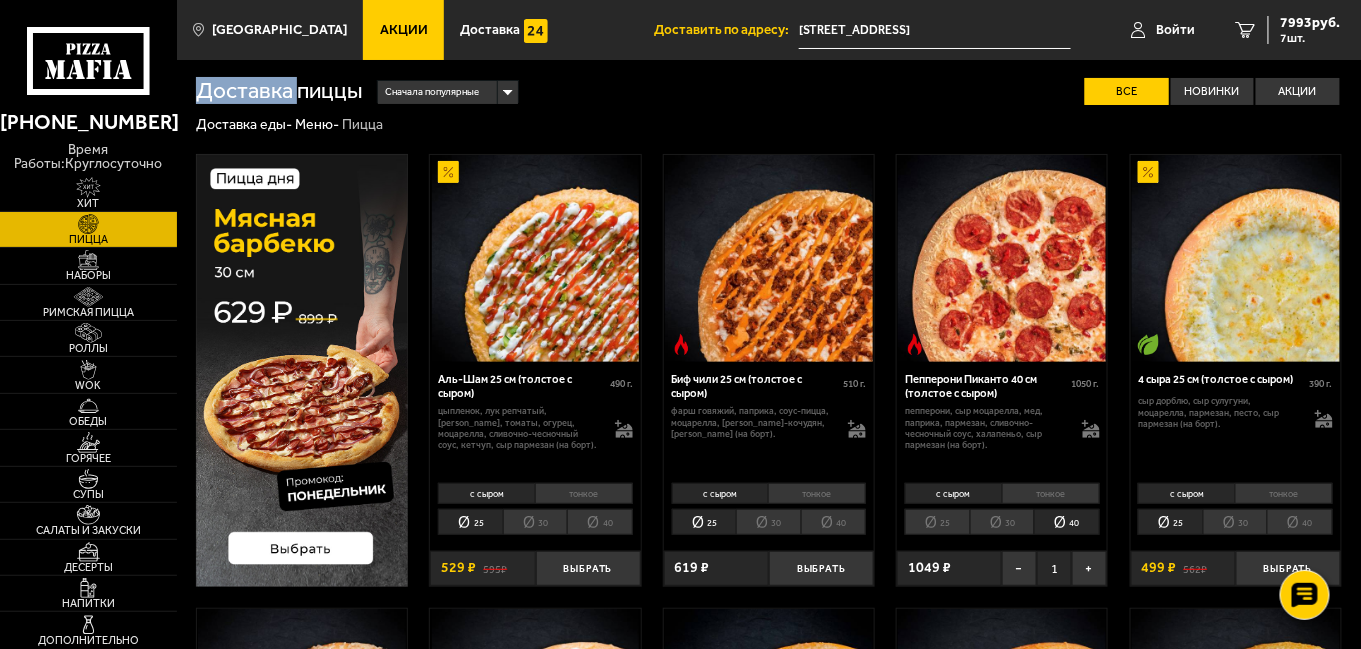 scroll, scrollTop: 0, scrollLeft: 0, axis: both 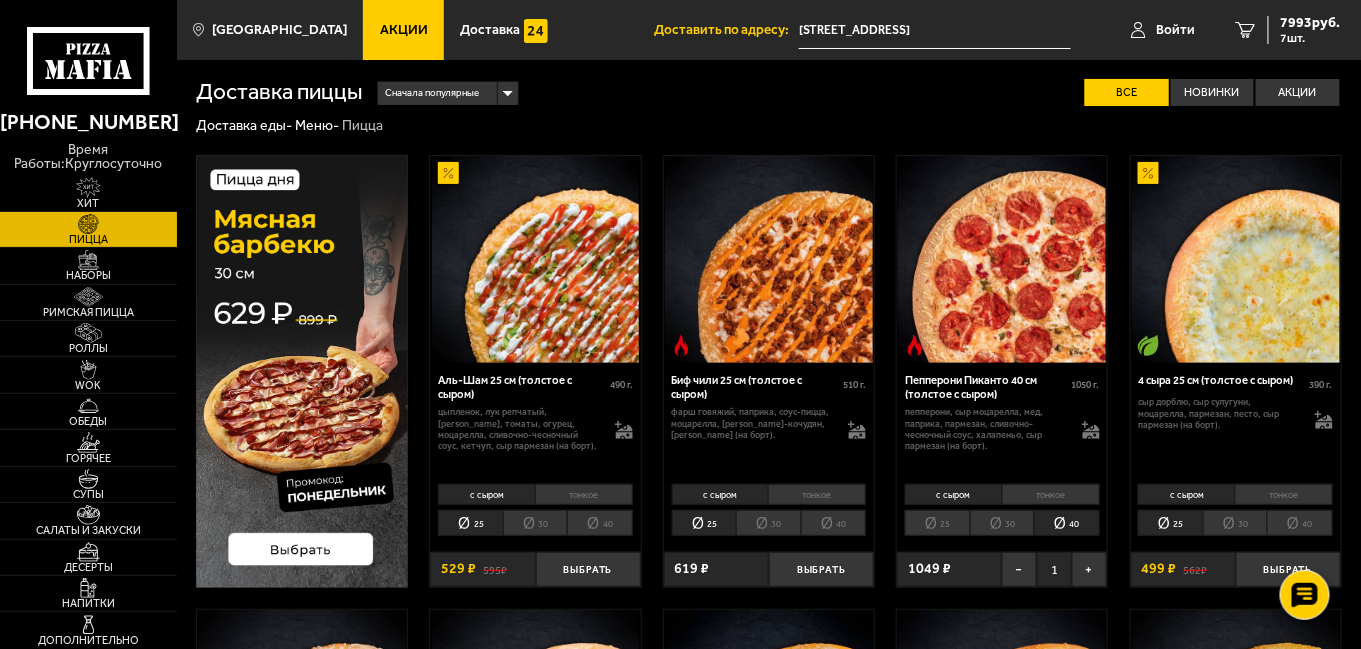 click on "Доставка пиццы Сначала популярные Все Новинки Акции Пожелания Острое блюдо Вегетарианское блюдо цыпленок лук репчатый салат айсберг томаты огурец моцарелла сливочно-чесночный соус кетчуп сыр пармезан (на борт) фарш говяжий паприка соус-пицца соус майонез-кочудян пепперони сыр Моцарелла мед пармезан халапеньо сыр дорблю сыр сулугуни песто ветчина лук красный шампиньоны вешенки жареные жареный лук грибной соус Жюльен цыпленок копченый корнишоны сырный соус груша корица молотая томаты черри соус цезарь гренки сметанный соус пикантный чили соус яйцо" at bounding box center (769, 1456) 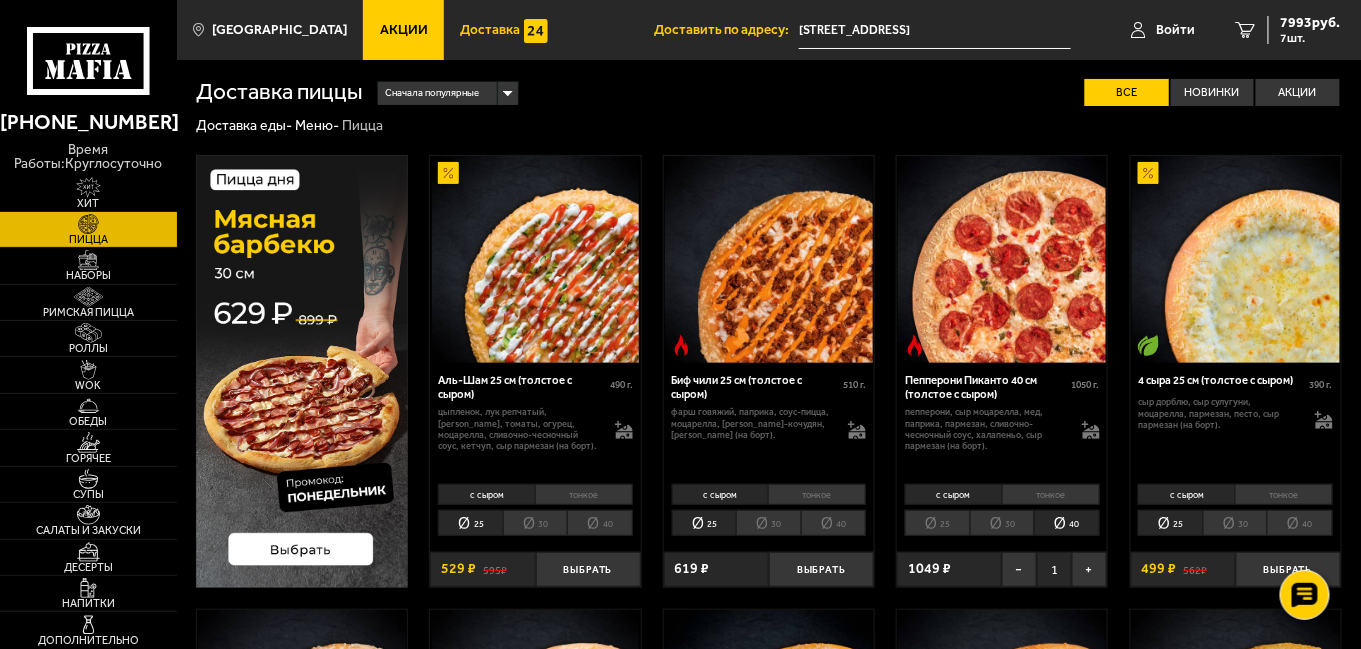 click on "Доставка" at bounding box center (490, 30) 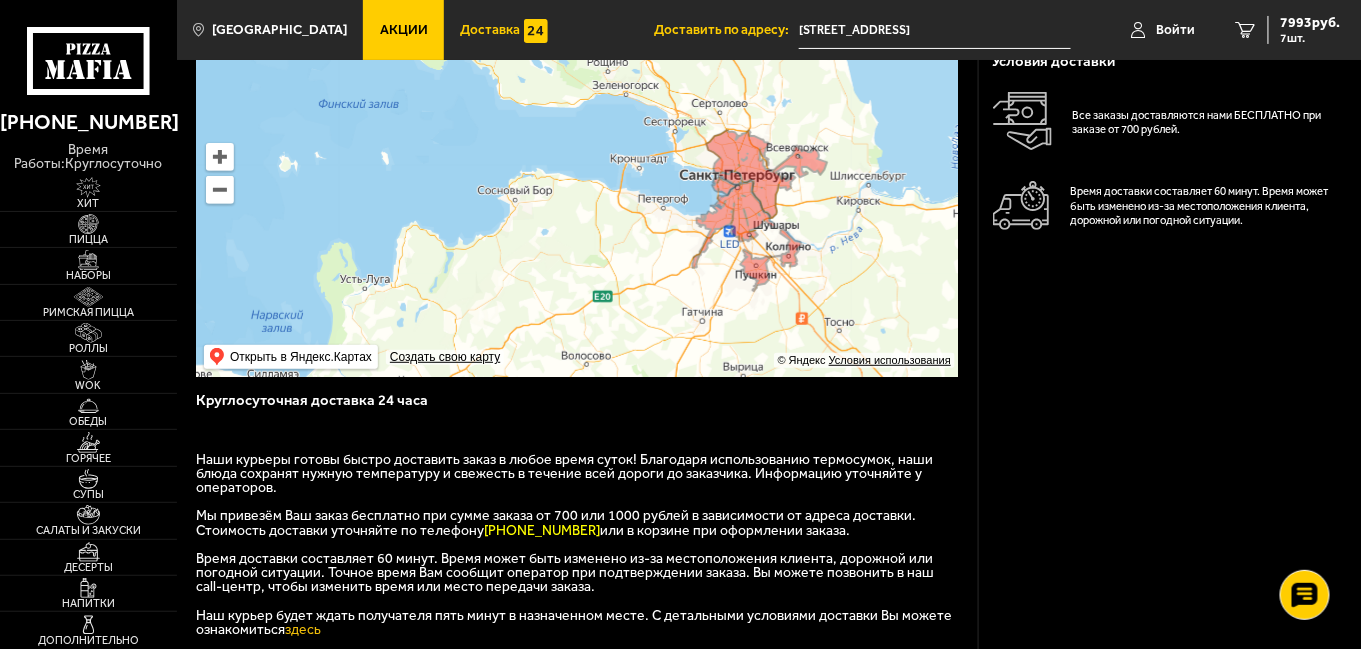 scroll, scrollTop: 160, scrollLeft: 0, axis: vertical 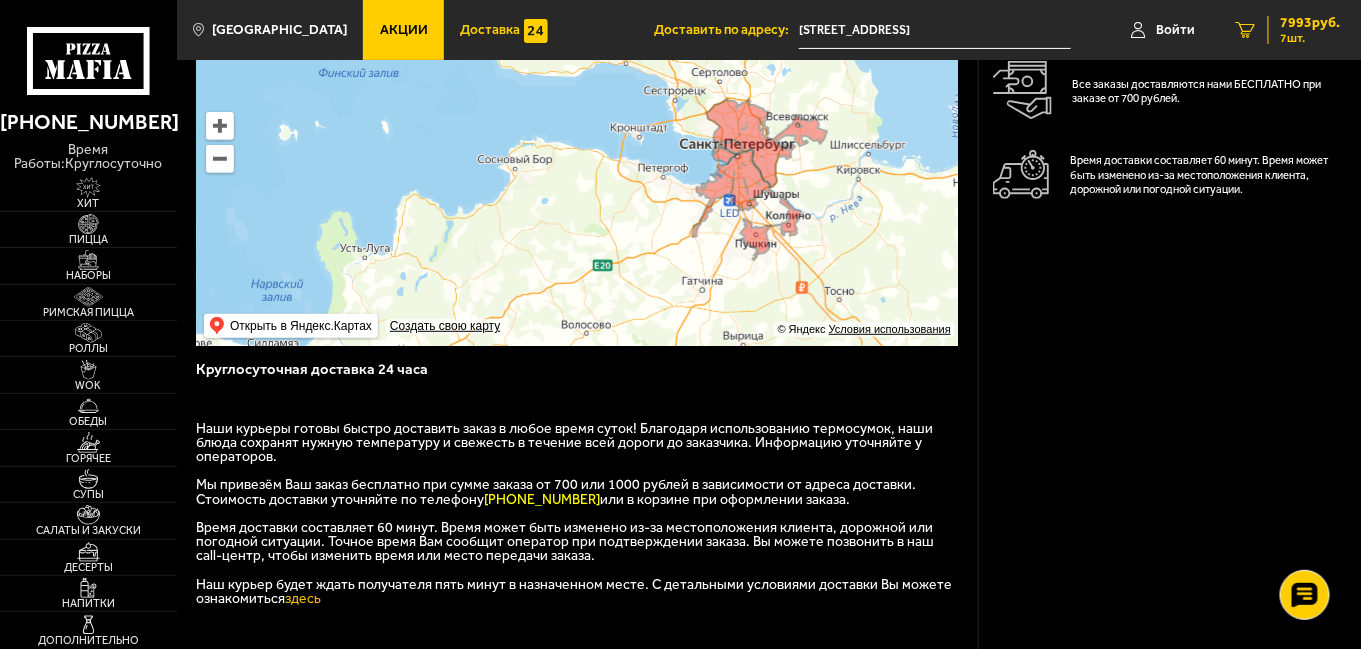 click on "7" at bounding box center [1246, 30] 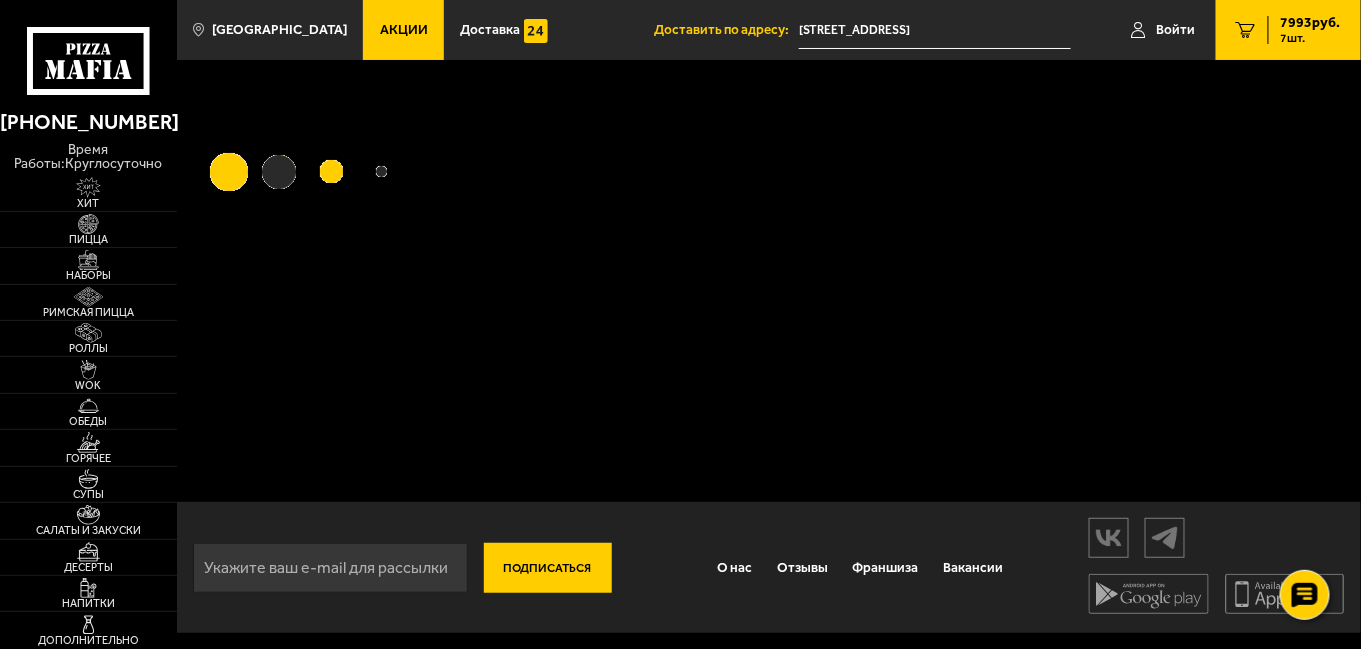 scroll, scrollTop: 0, scrollLeft: 0, axis: both 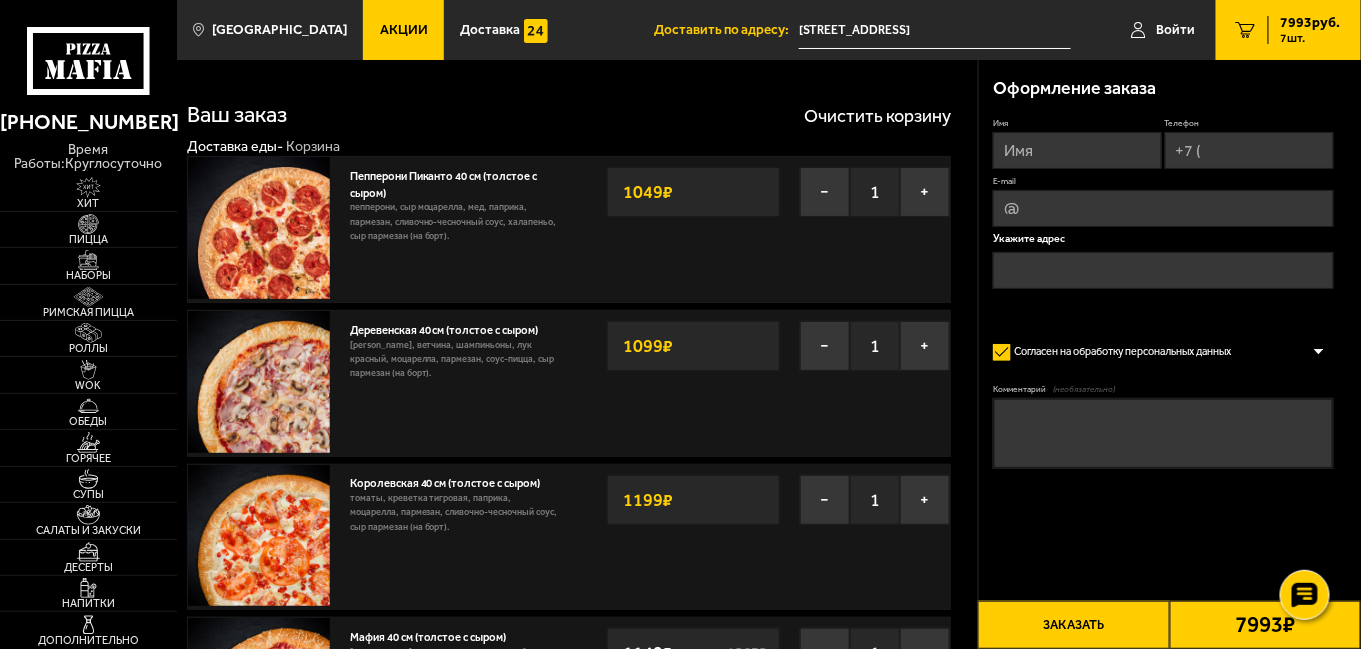 type on "Воронежская улица, 96" 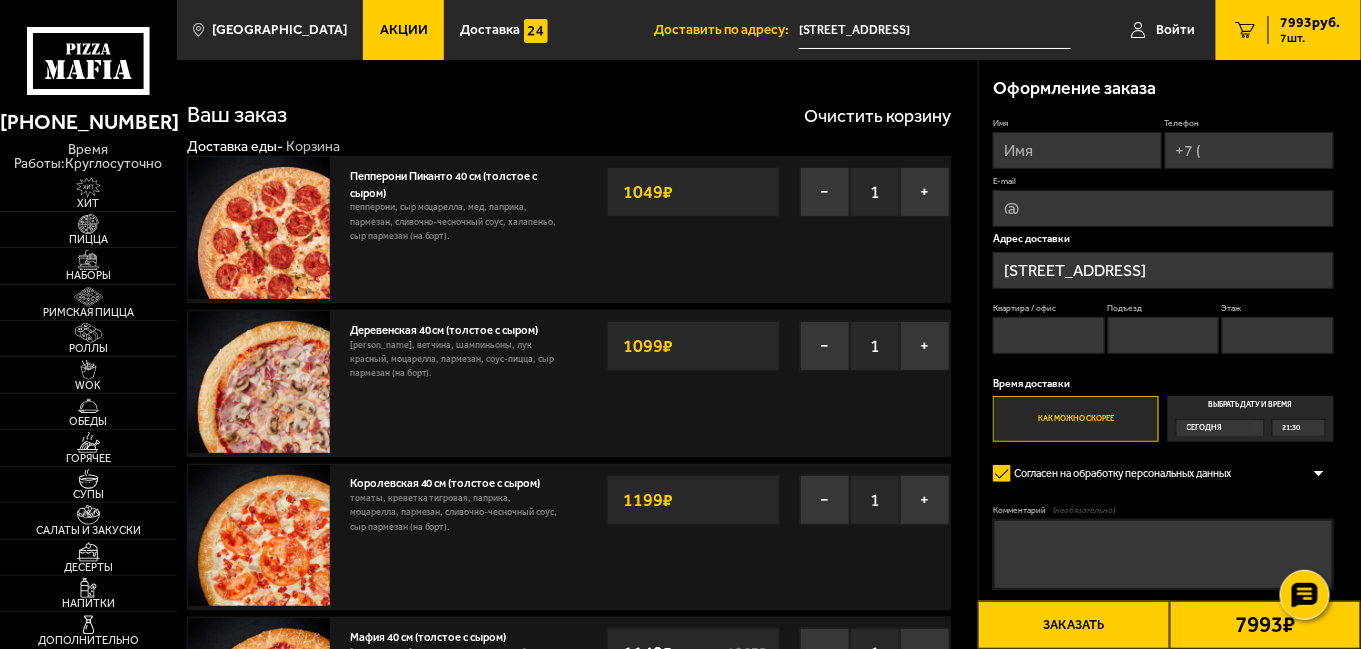click on "Имя" at bounding box center (1077, 150) 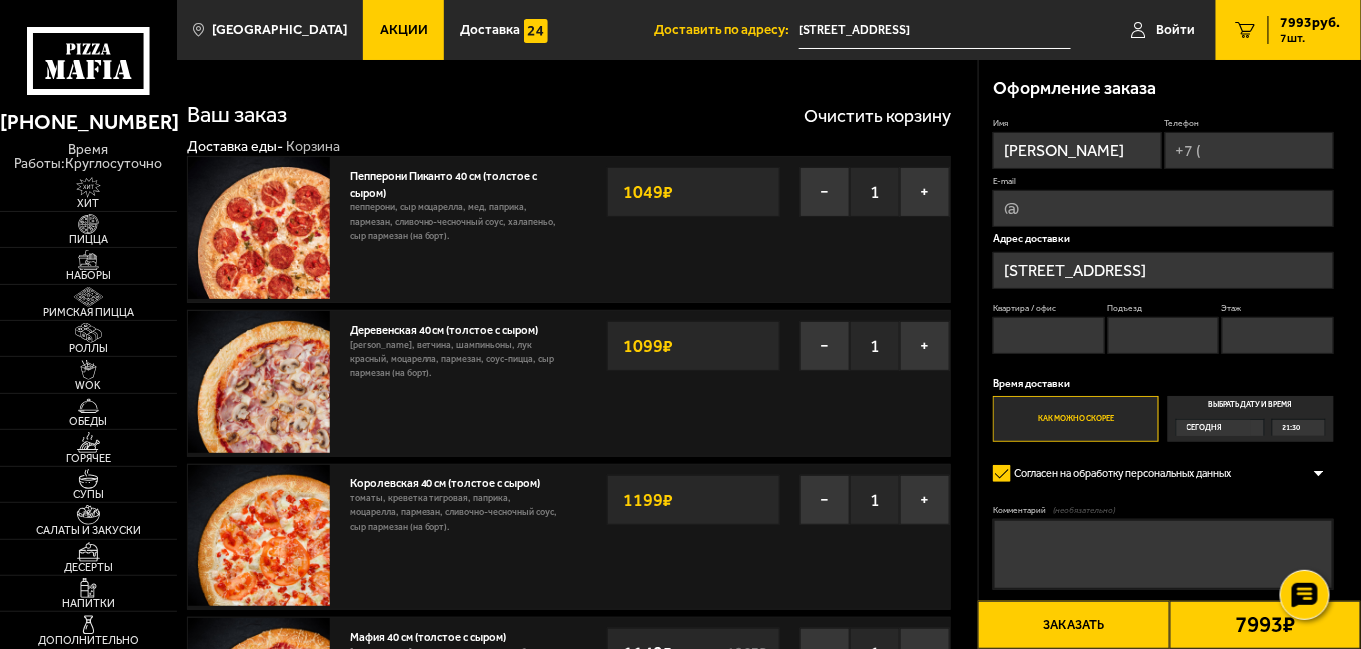 type on "sergm2017@yandex.ru" 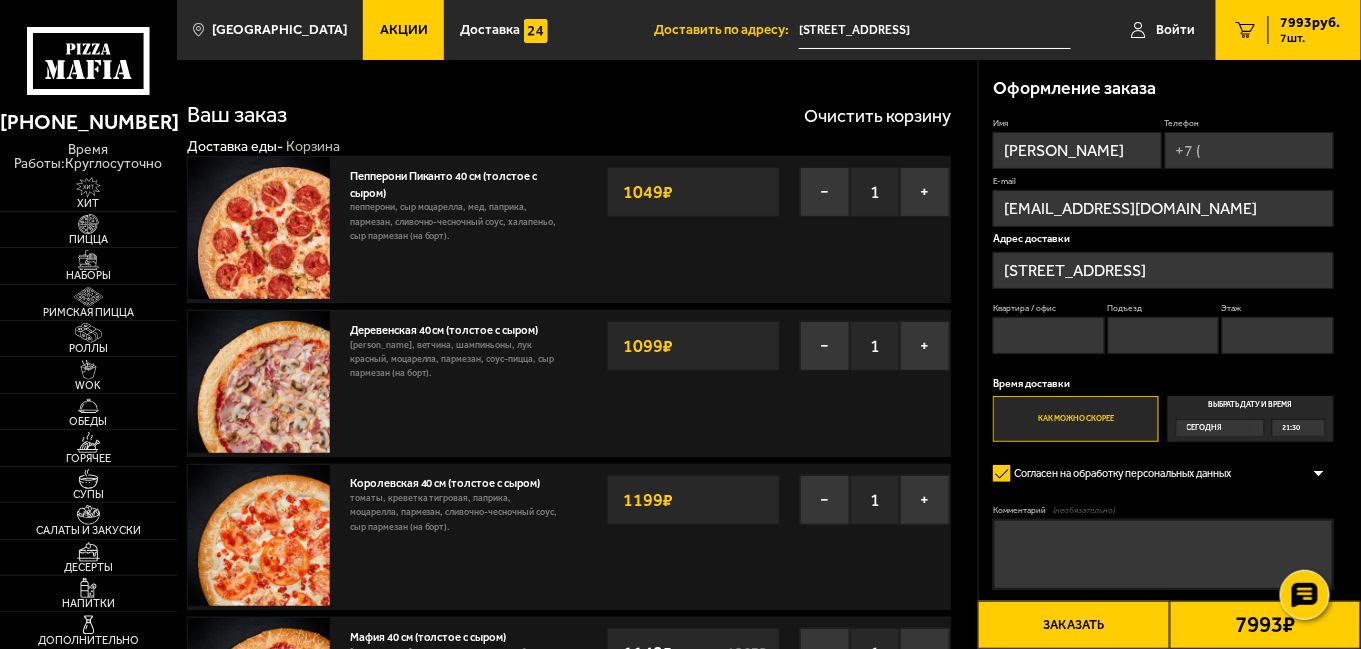 click on "Телефон" at bounding box center [1249, 150] 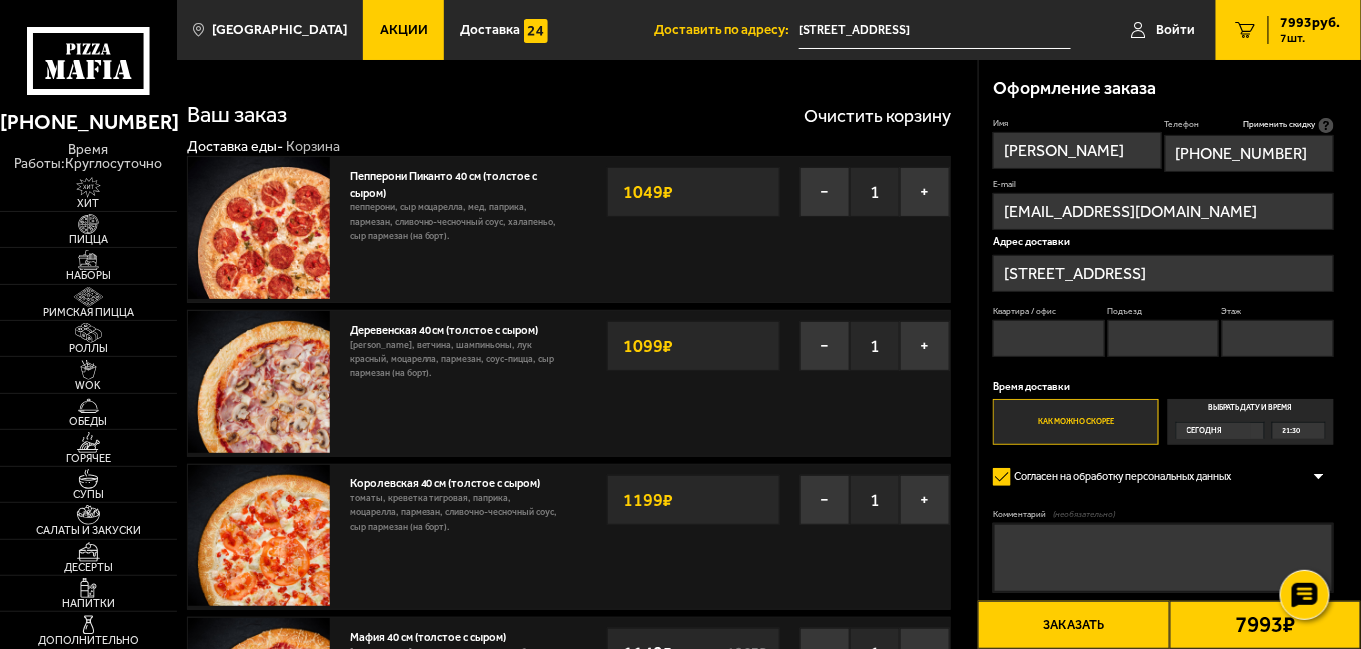 type on "+7 (921) 916-74-41" 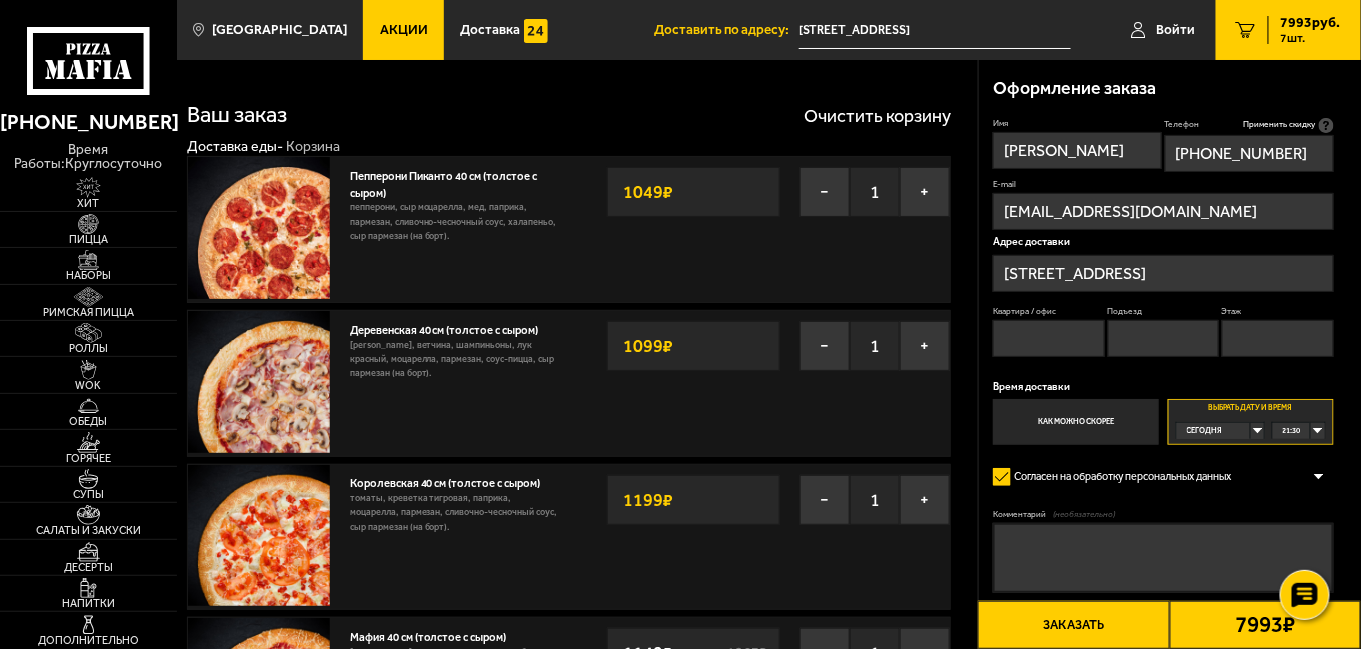 click on "Сегодня" at bounding box center (1214, 431) 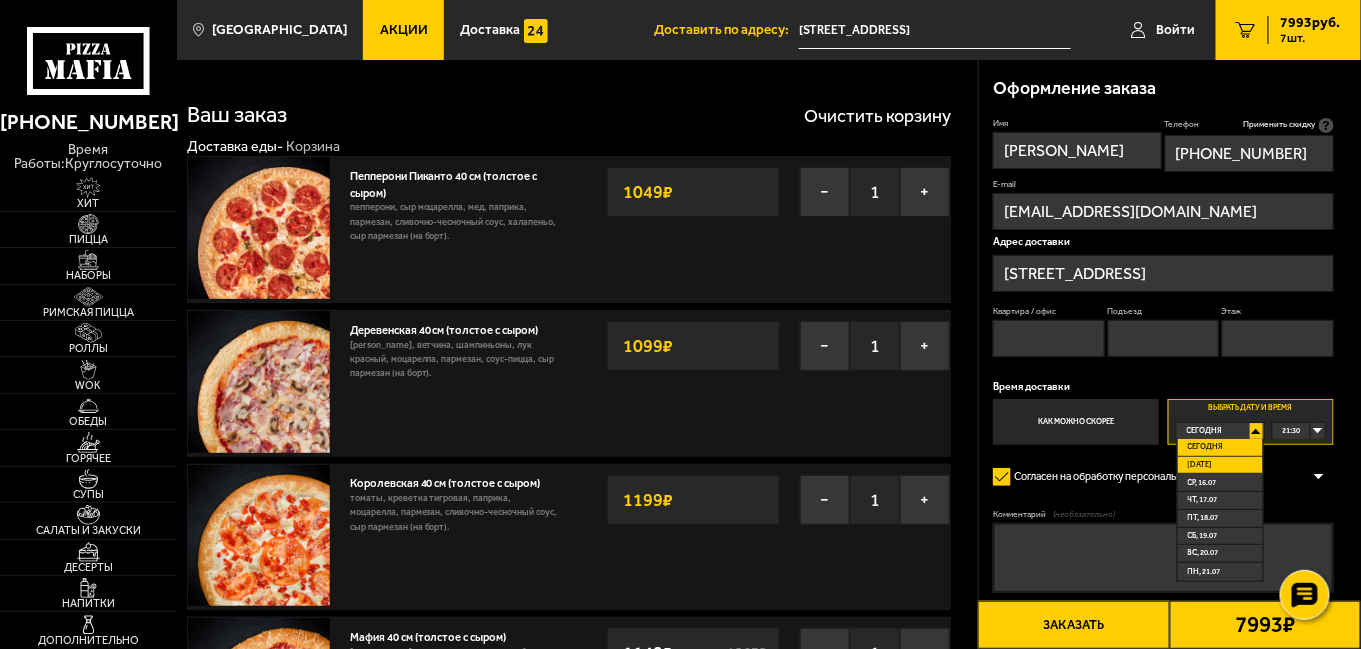click on "Завтра" at bounding box center (1220, 466) 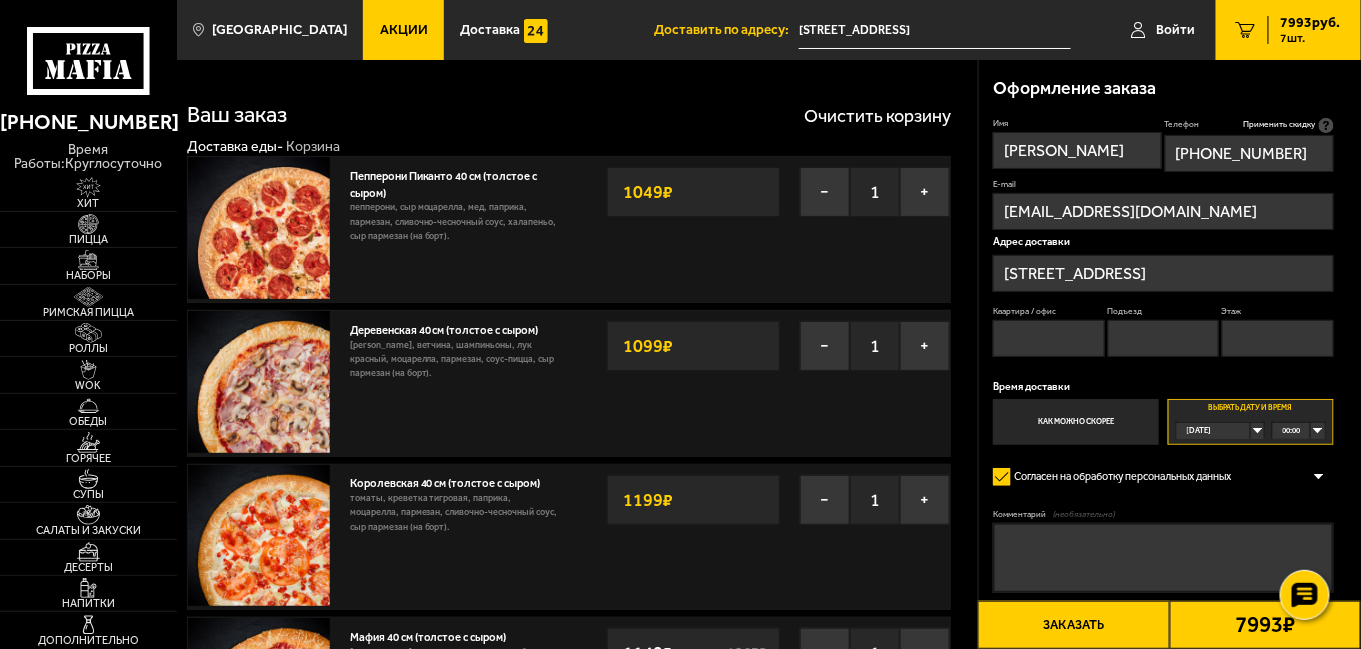 click on "00:00" at bounding box center (1298, 431) 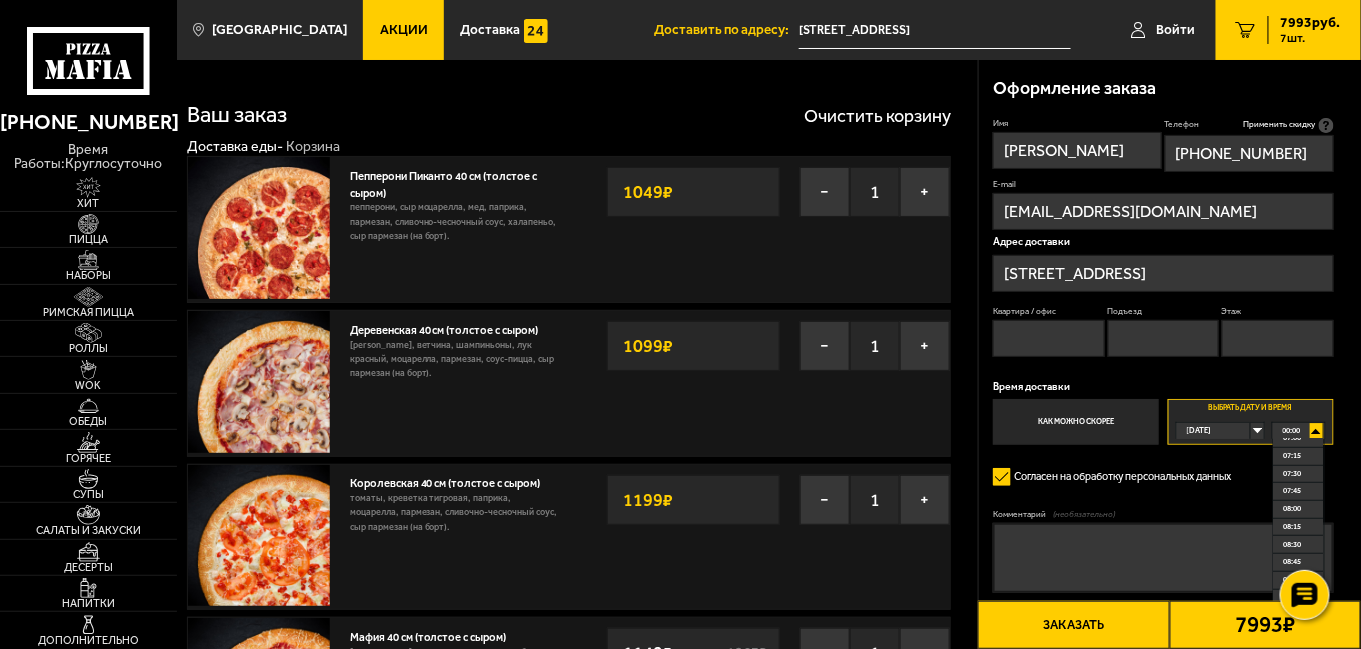 scroll, scrollTop: 1010, scrollLeft: 0, axis: vertical 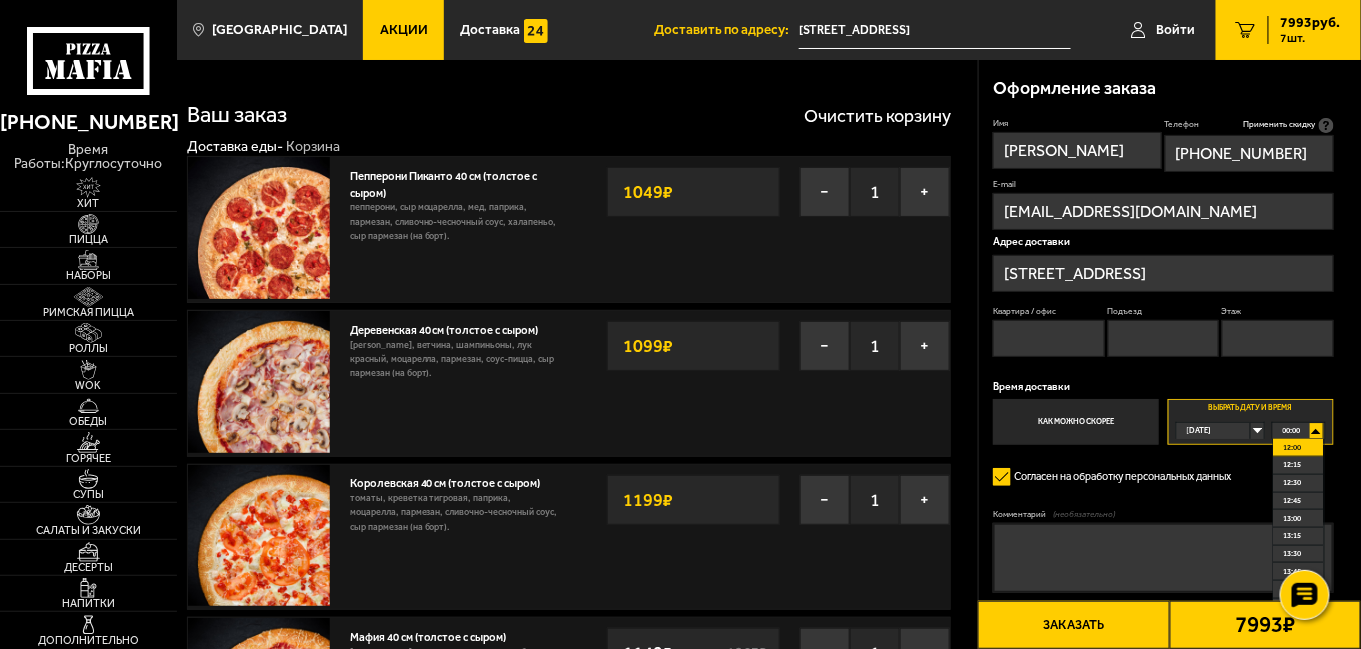 click on "12:00" at bounding box center (1293, 448) 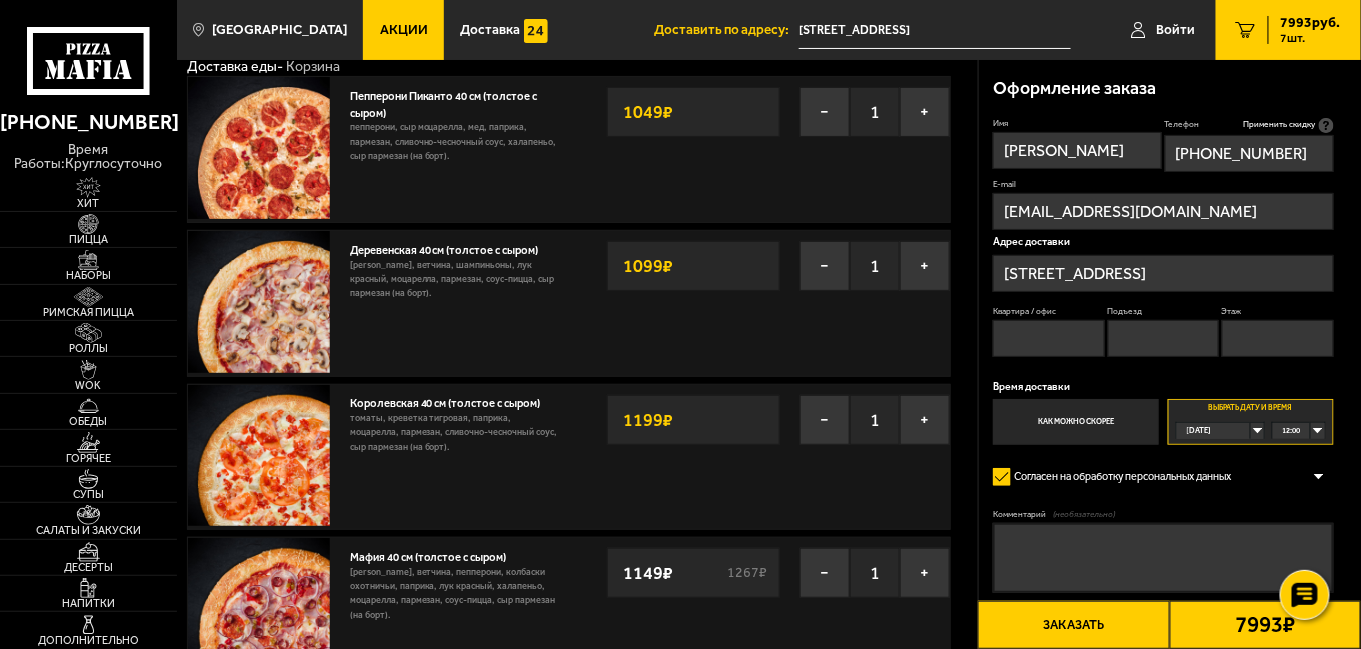 scroll, scrollTop: 0, scrollLeft: 0, axis: both 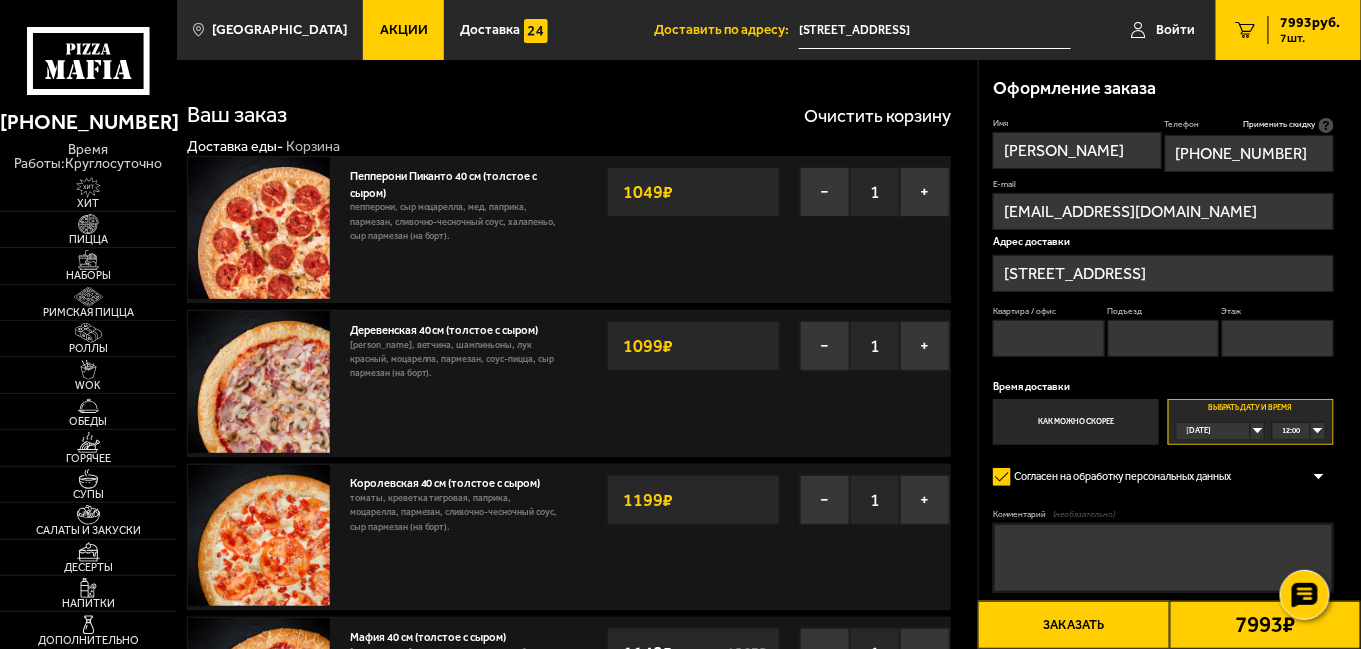 click on "Заказать" at bounding box center [1073, 625] 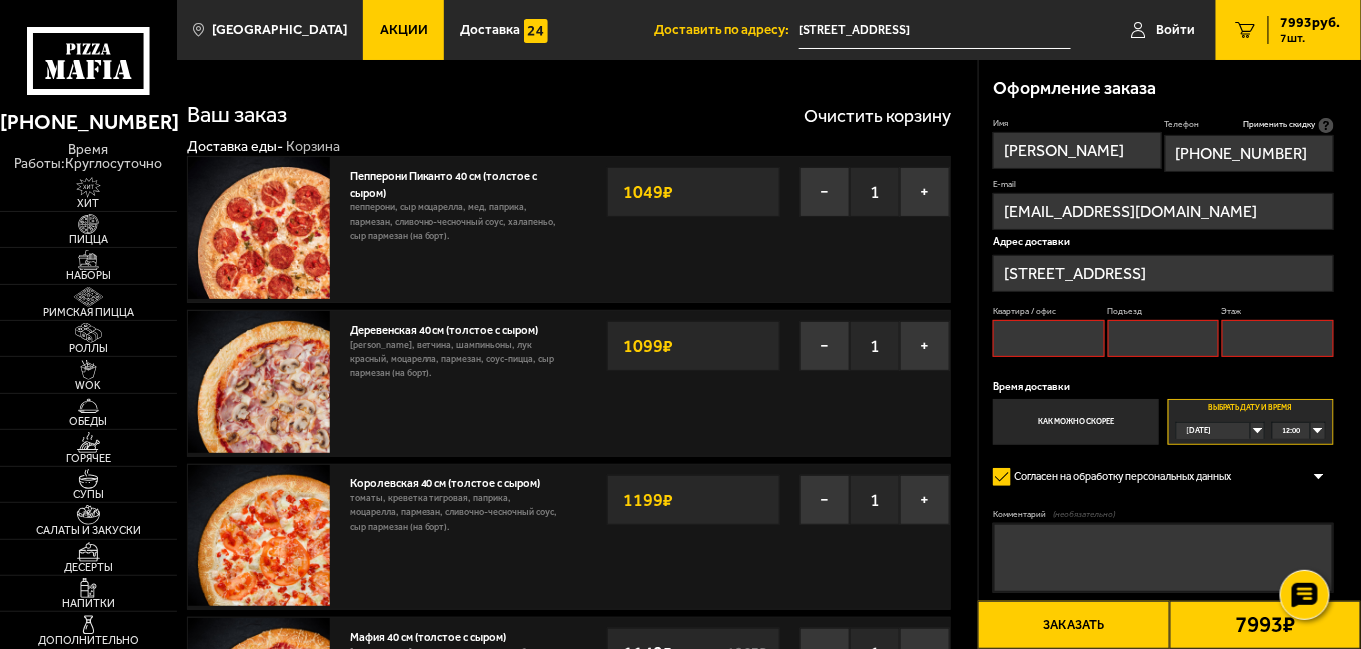 click on "Заказать" at bounding box center [1073, 625] 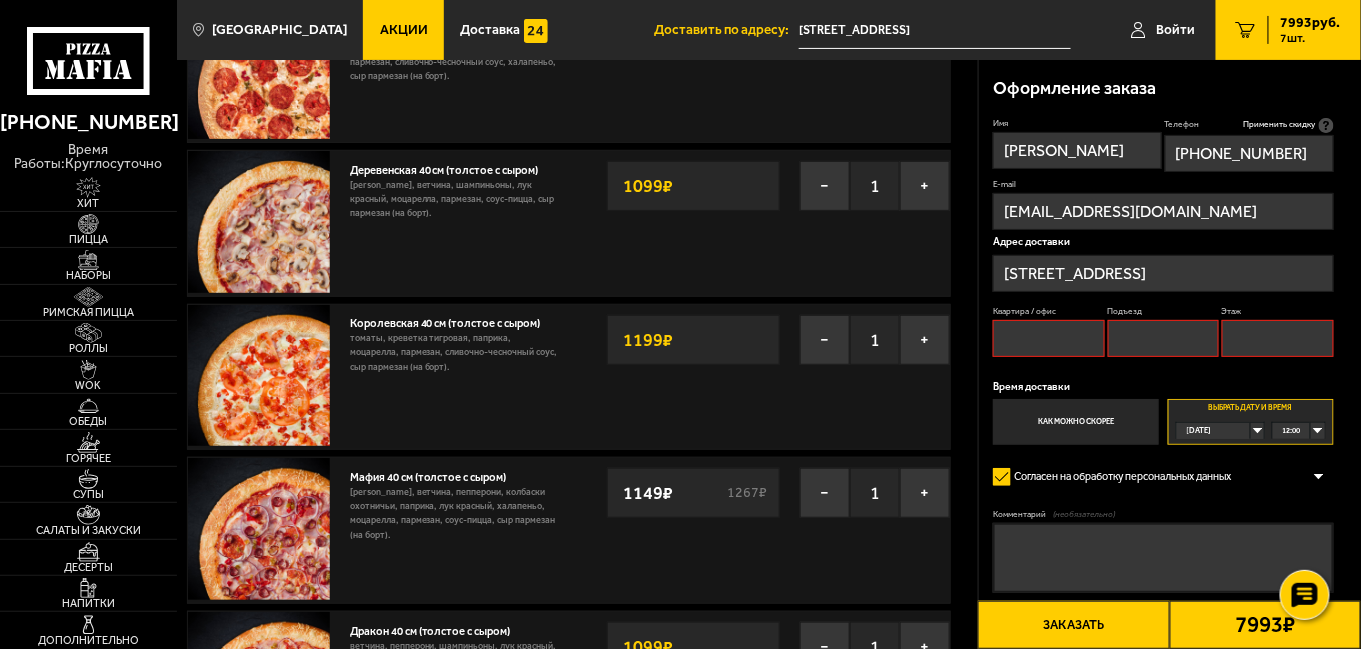 scroll, scrollTop: 0, scrollLeft: 0, axis: both 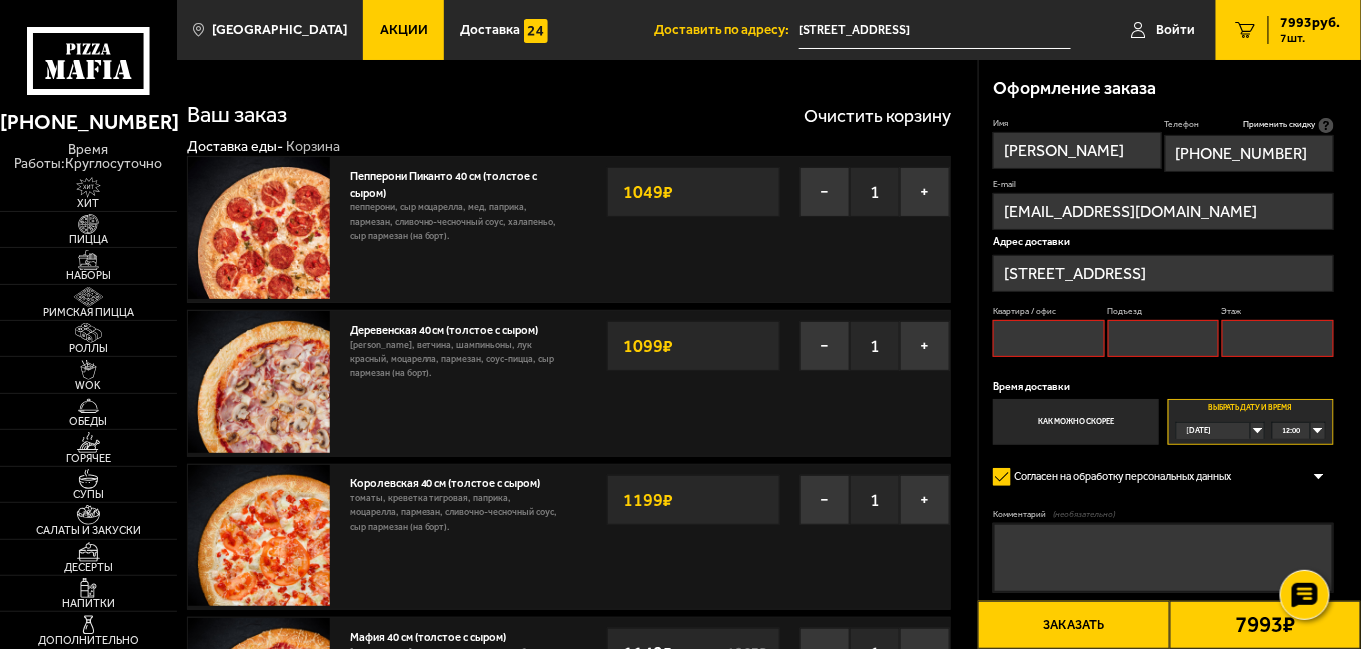 click on "Заказать" at bounding box center (1073, 625) 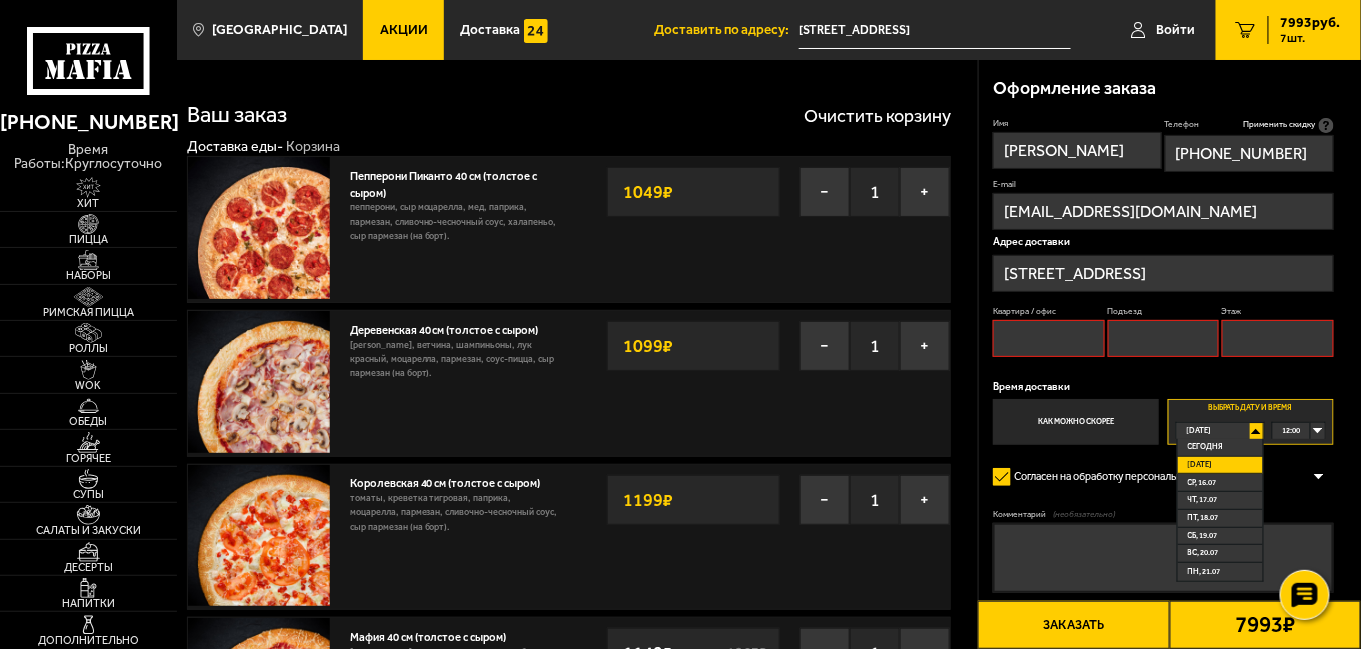 click on "Завтра" at bounding box center [1200, 465] 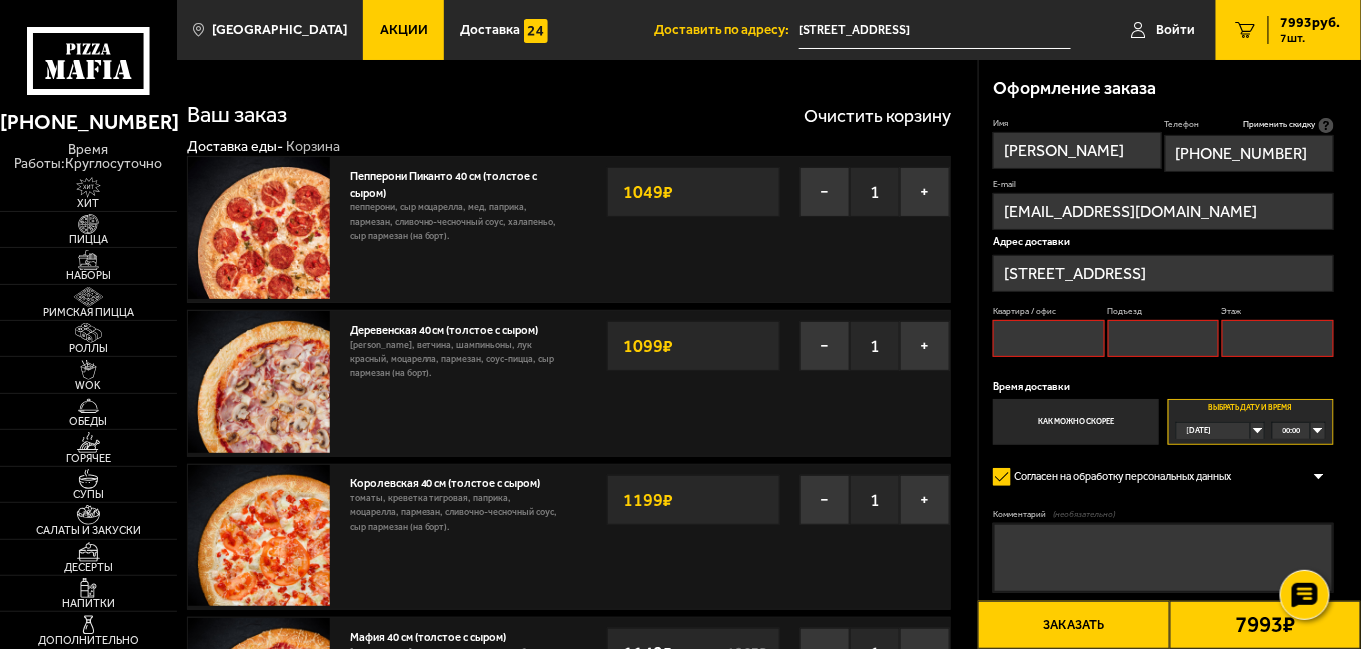 click on "7993  ₽" at bounding box center [1265, 625] 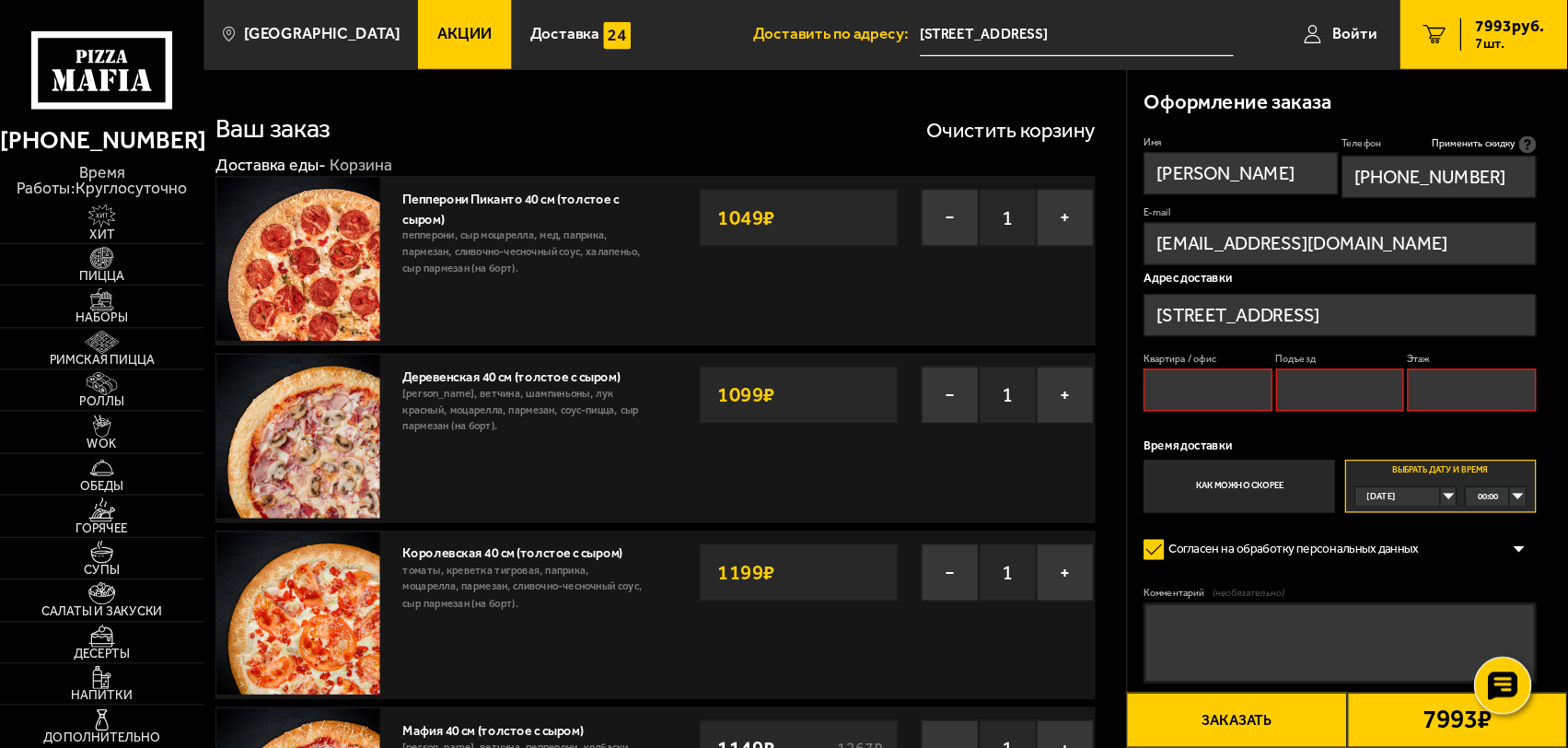 scroll, scrollTop: 0, scrollLeft: 0, axis: both 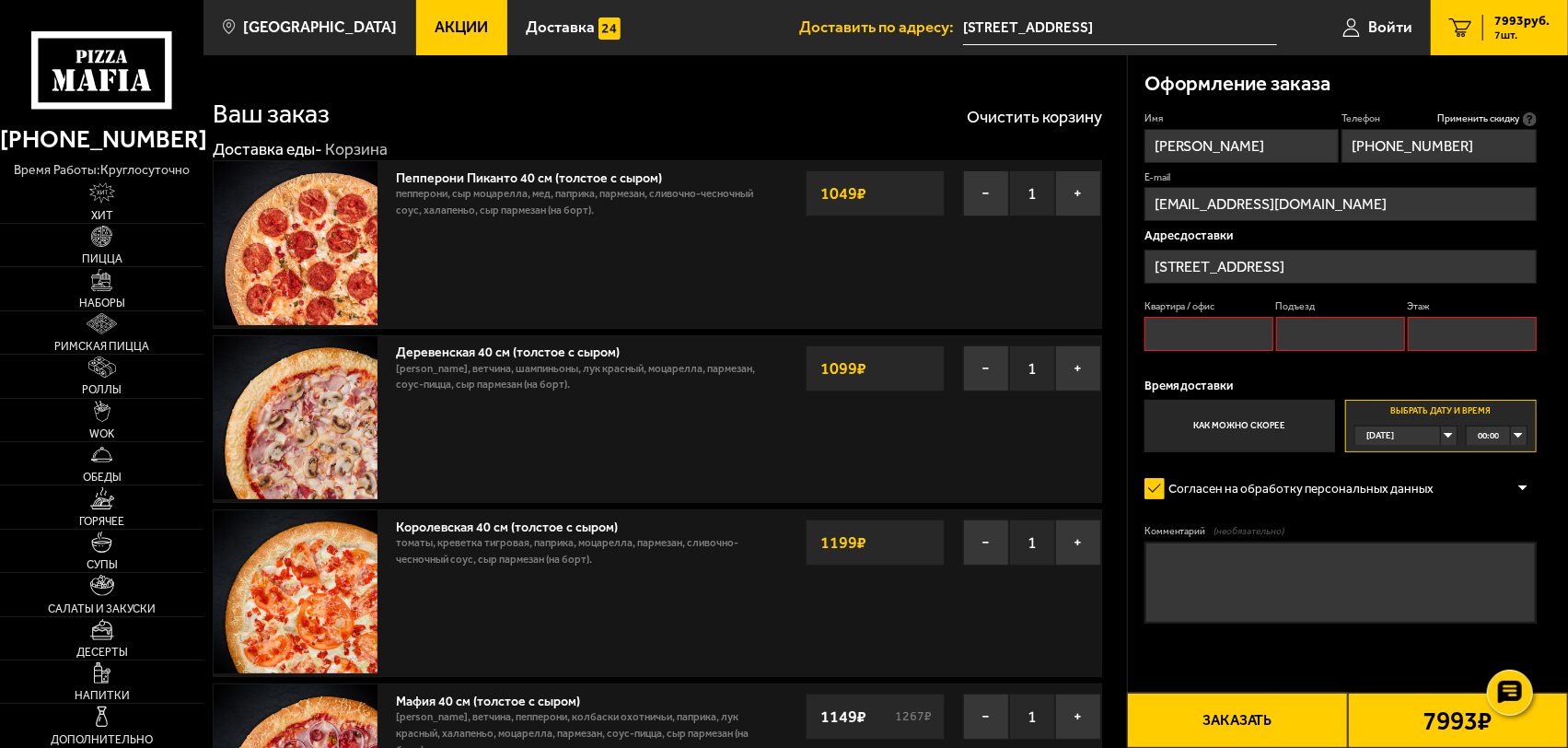 click on "Заказать" at bounding box center [1237, 720] 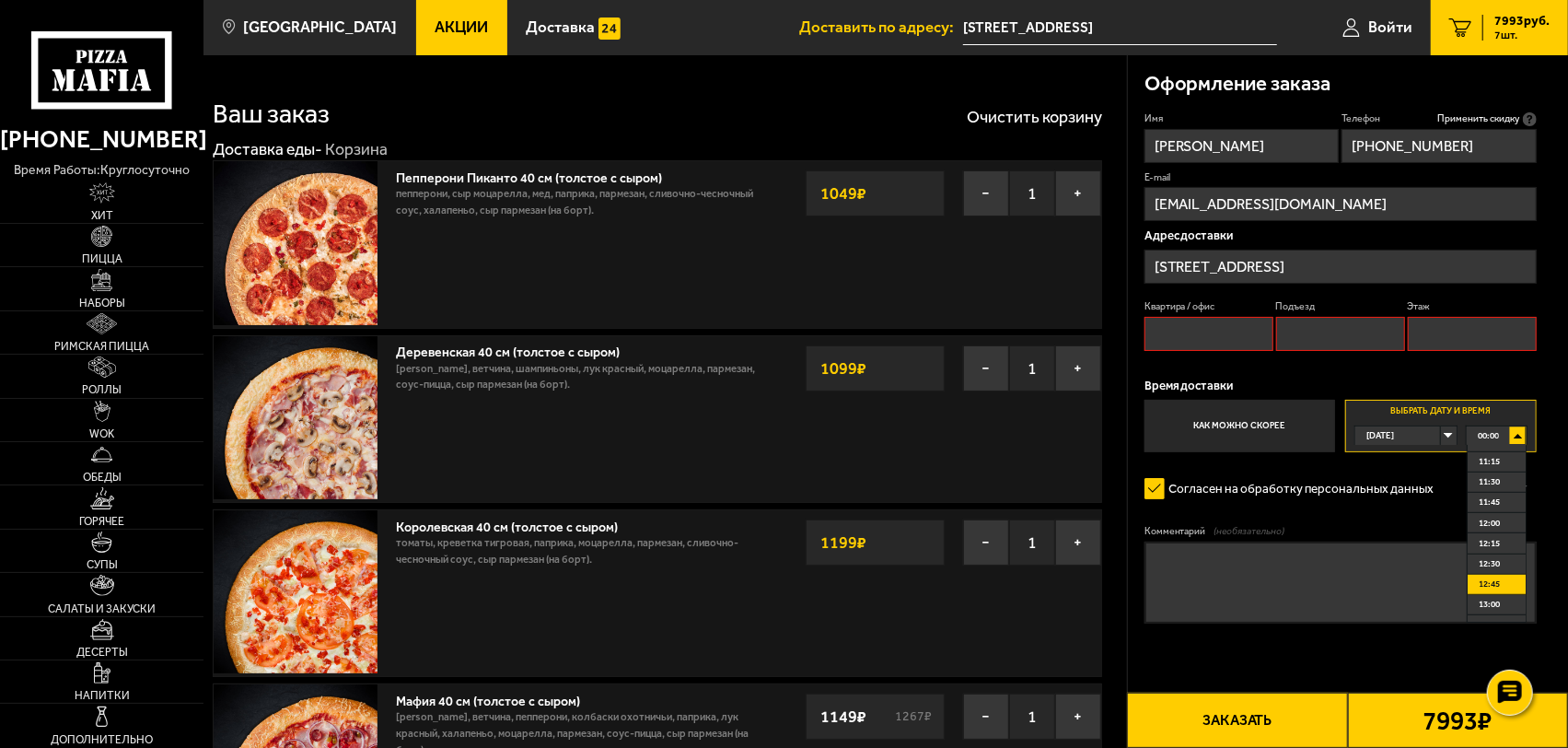 scroll, scrollTop: 921, scrollLeft: 0, axis: vertical 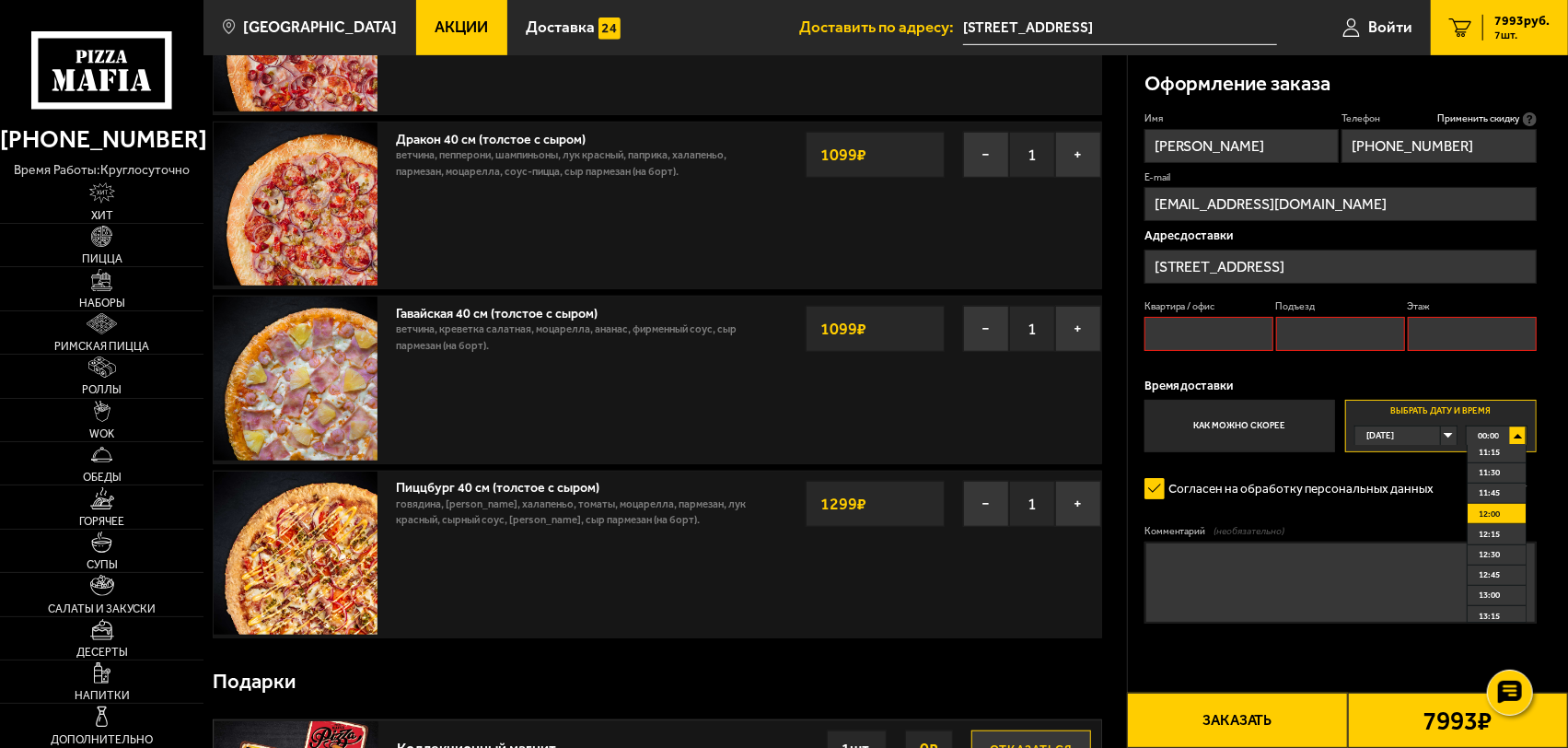 click on "12:00" at bounding box center [1489, 514] 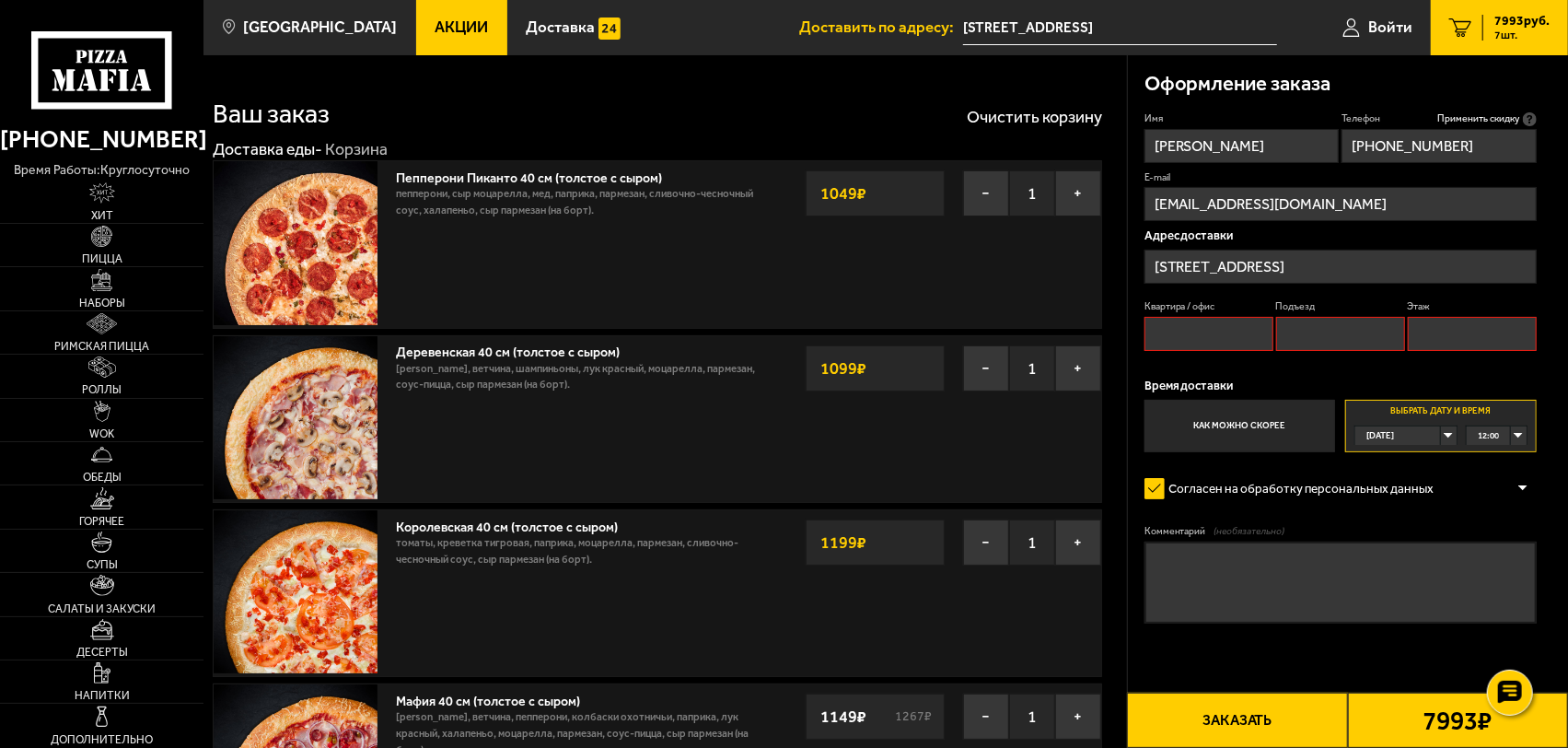 scroll, scrollTop: 0, scrollLeft: 0, axis: both 